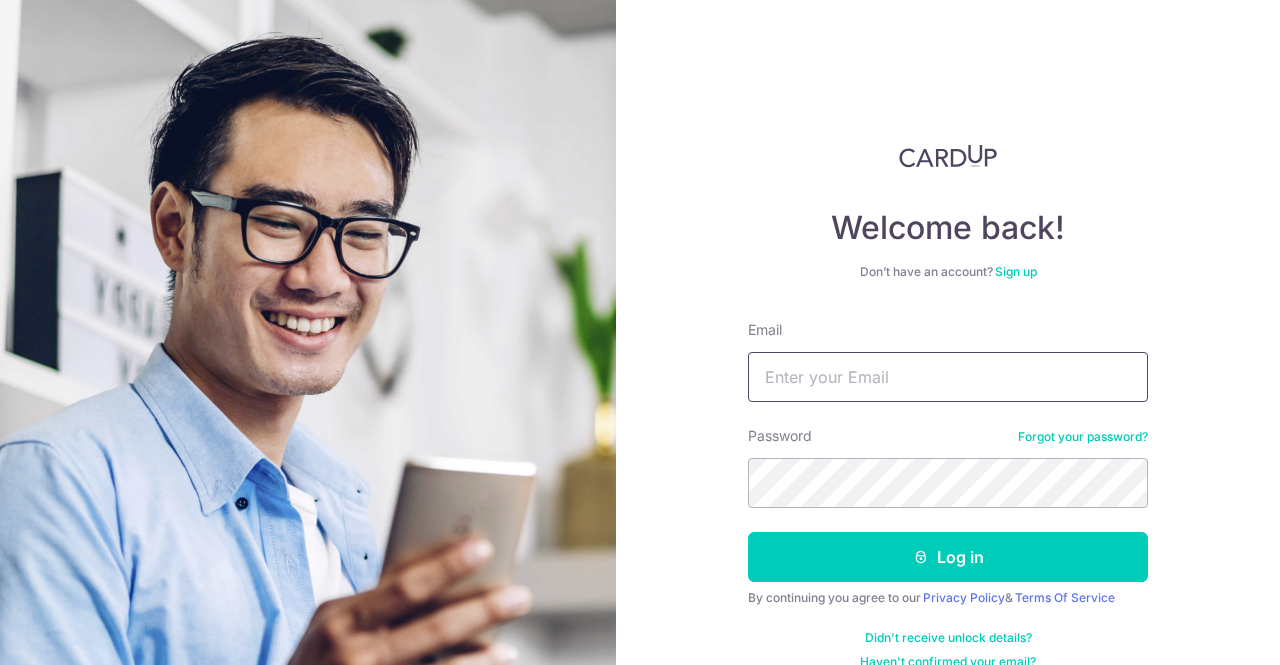 scroll, scrollTop: 0, scrollLeft: 0, axis: both 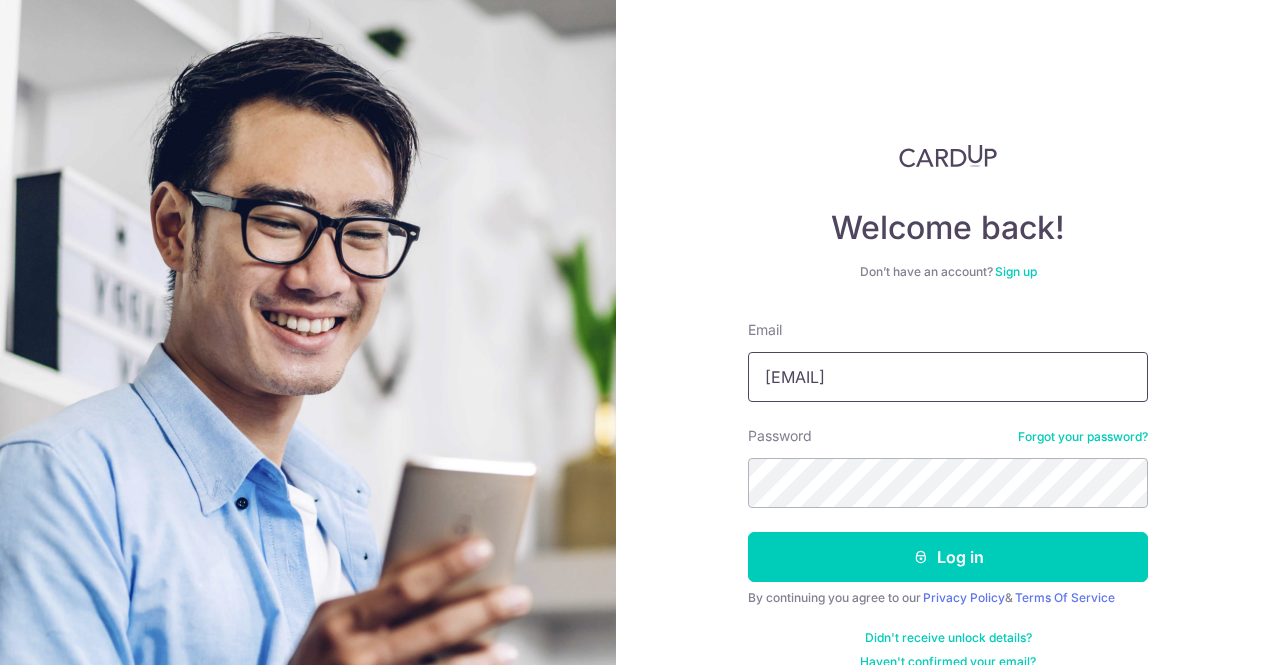 click on "[EMAIL]" at bounding box center [948, 377] 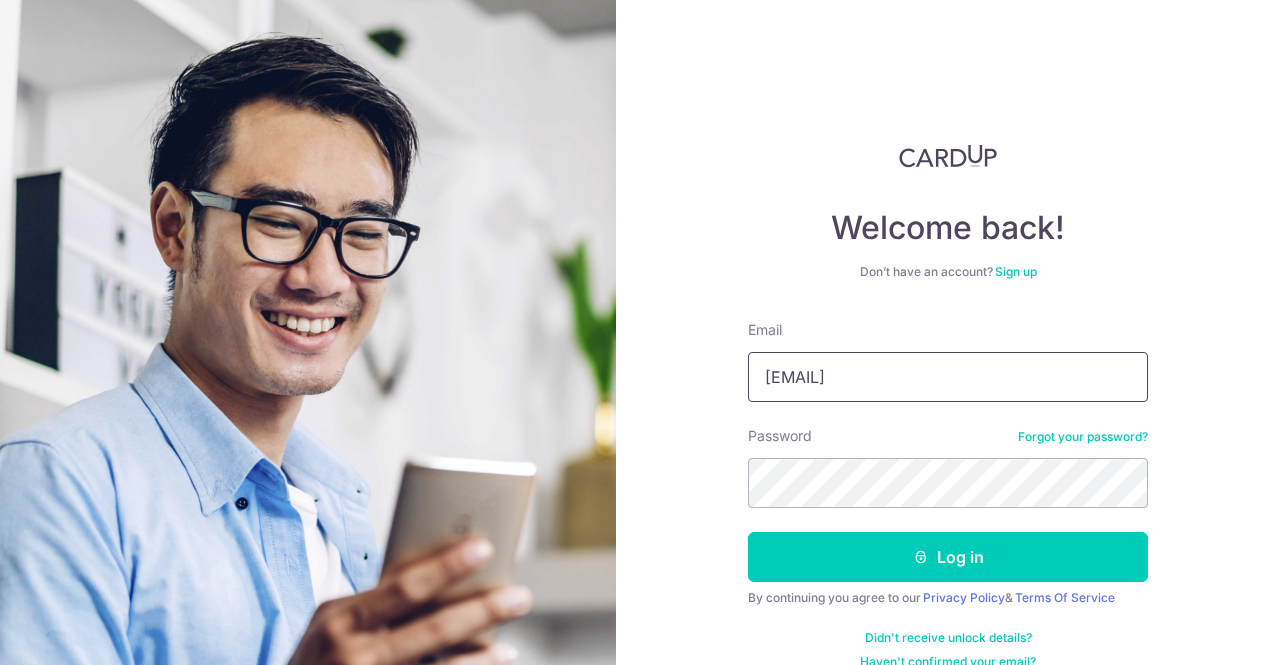 drag, startPoint x: 995, startPoint y: 386, endPoint x: 688, endPoint y: 417, distance: 308.5612 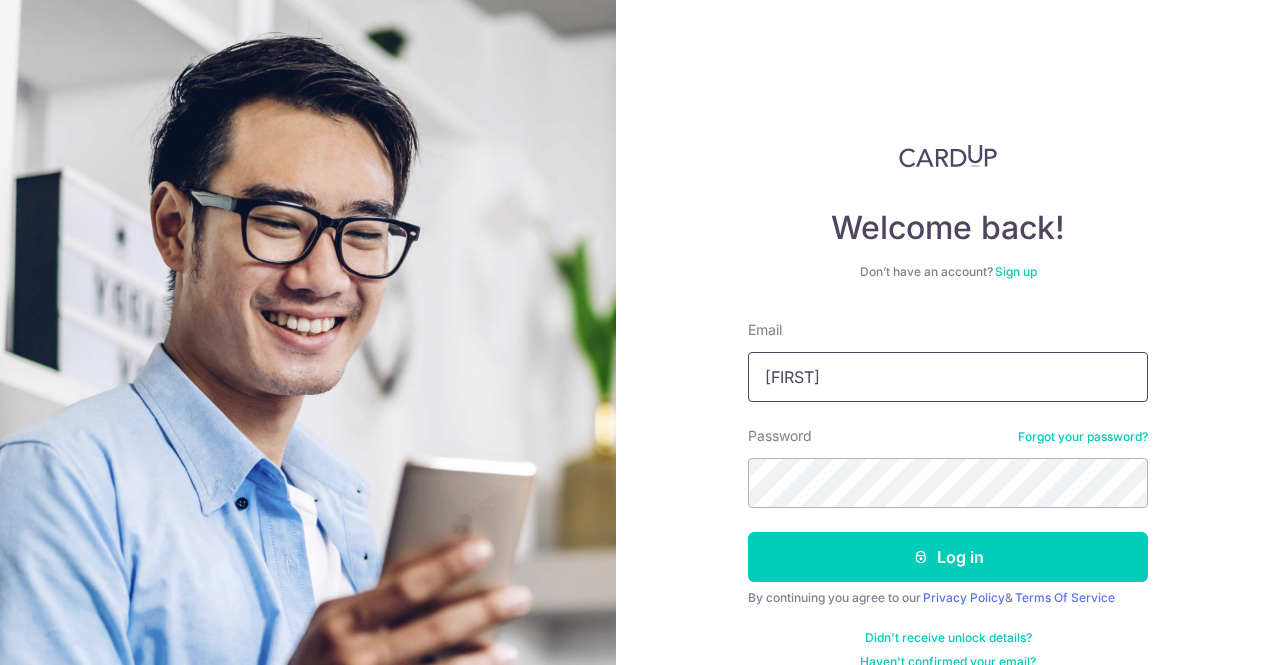 type on "[EMAIL]" 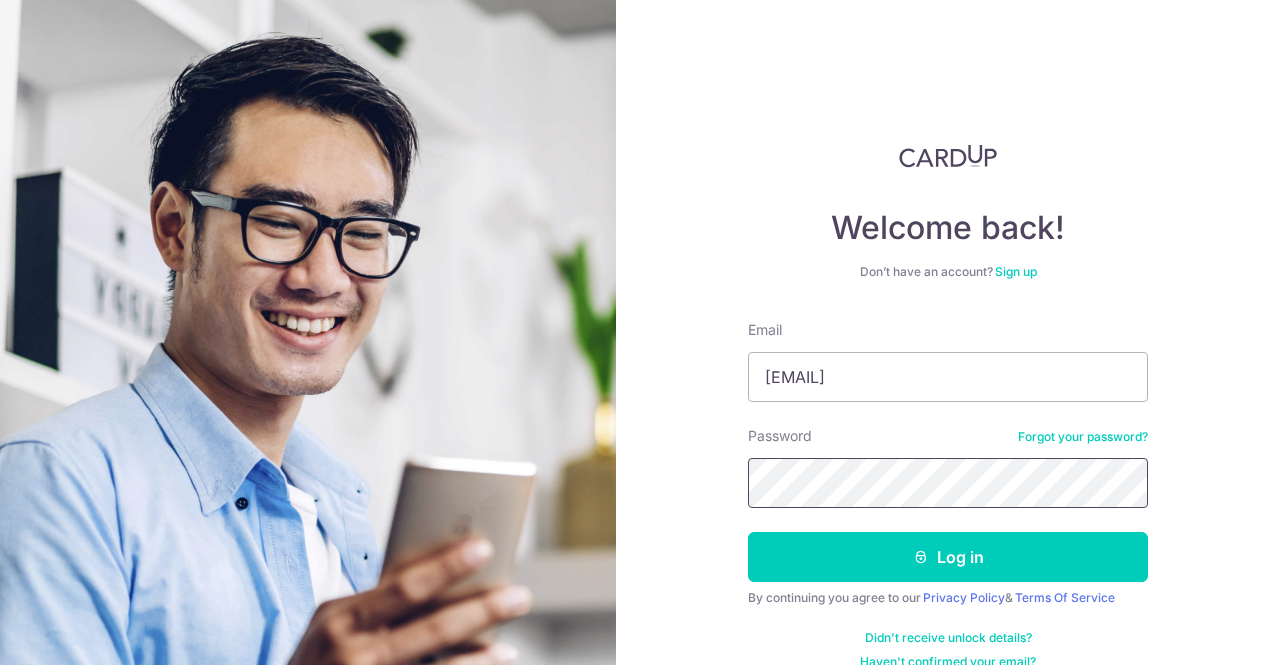 click on "Welcome back!
Don’t have an account?  Sign up
Email
[EMAIL]
Password
Forgot your password?
Log in
By continuing you agree to our
Privacy Policy
&  Terms Of Service
Didn't receive unlock details?
Haven't confirmed your email?" at bounding box center (948, 332) 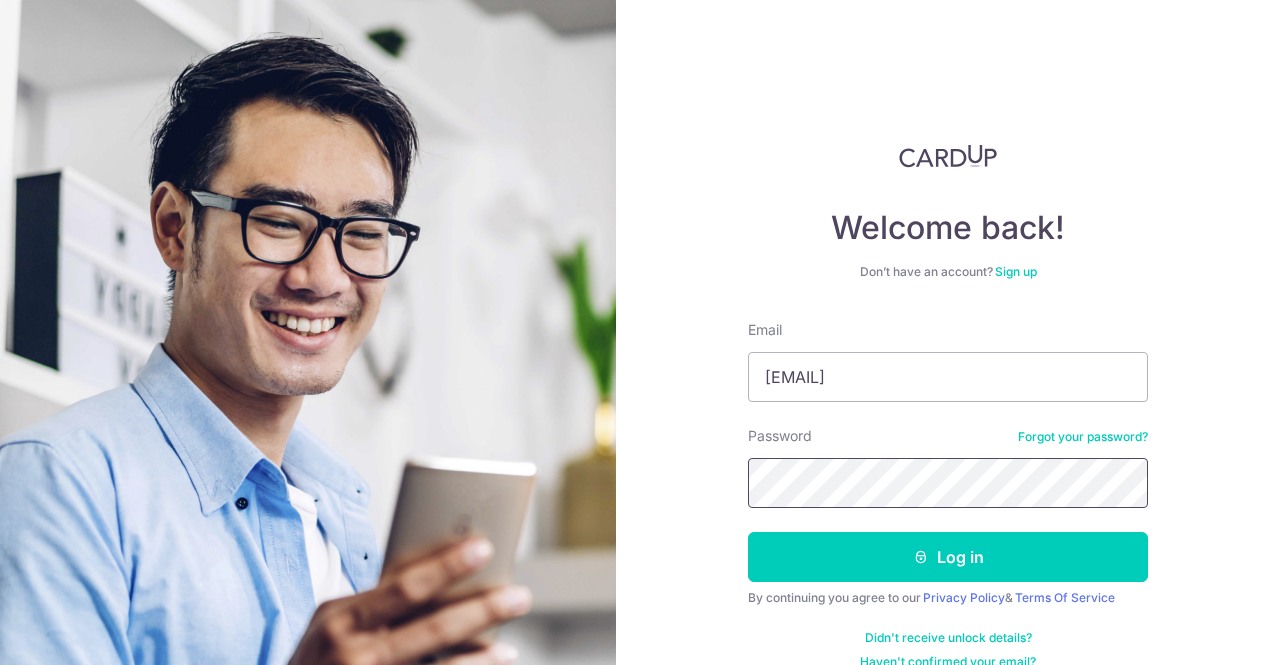 click on "Log in" at bounding box center (948, 557) 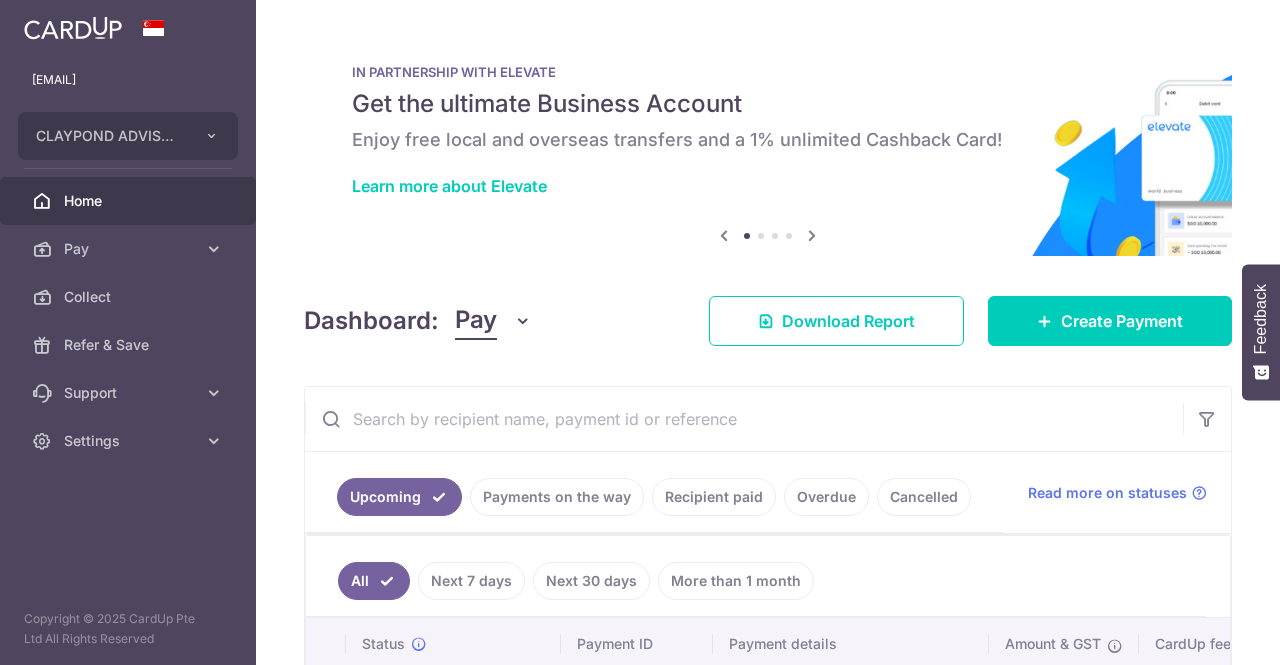 scroll, scrollTop: 0, scrollLeft: 0, axis: both 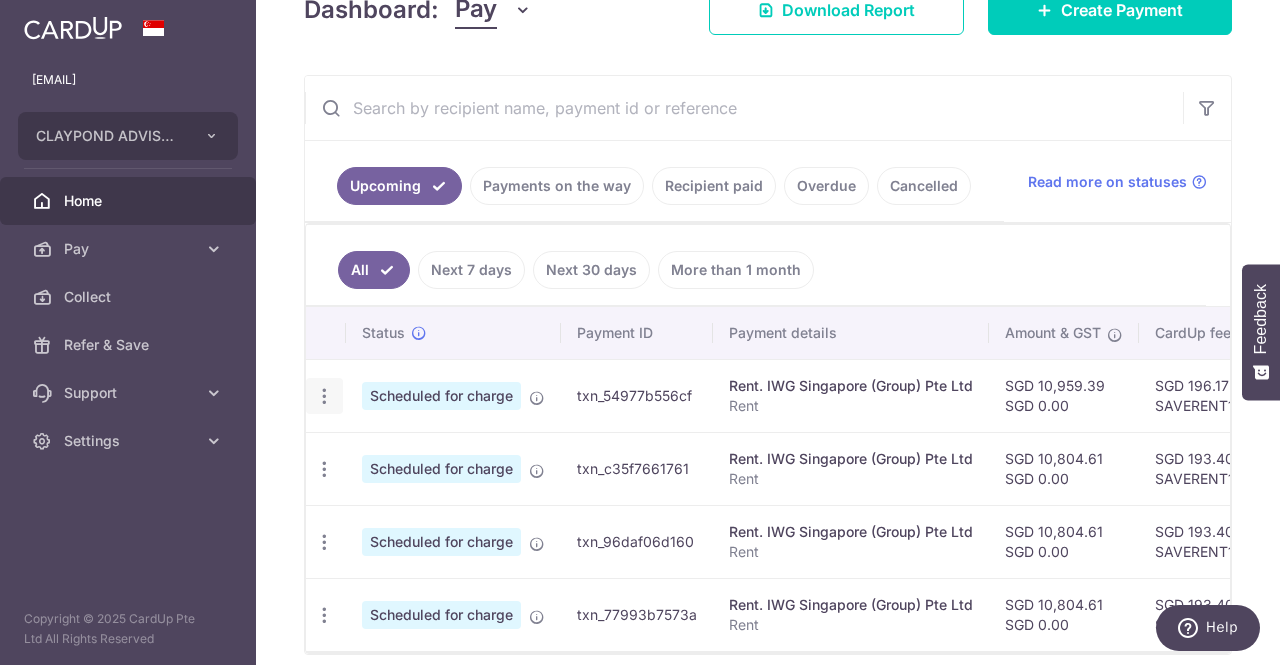 click at bounding box center (324, 396) 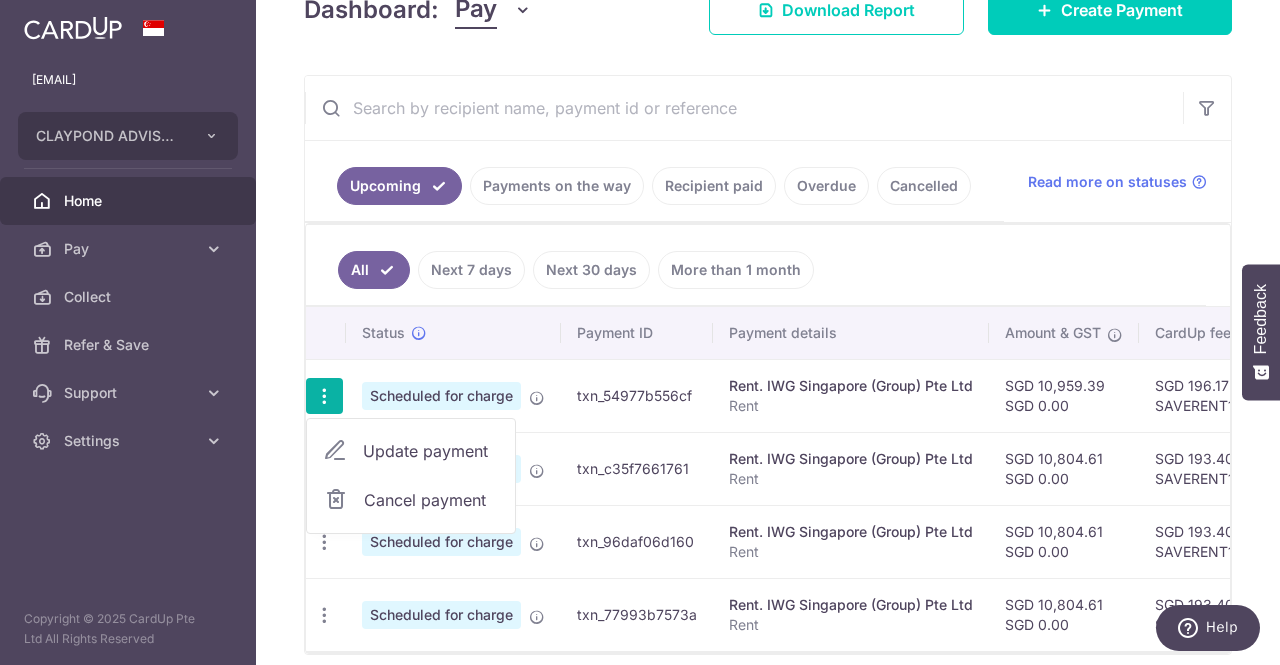 click on "Update payment" at bounding box center [431, 451] 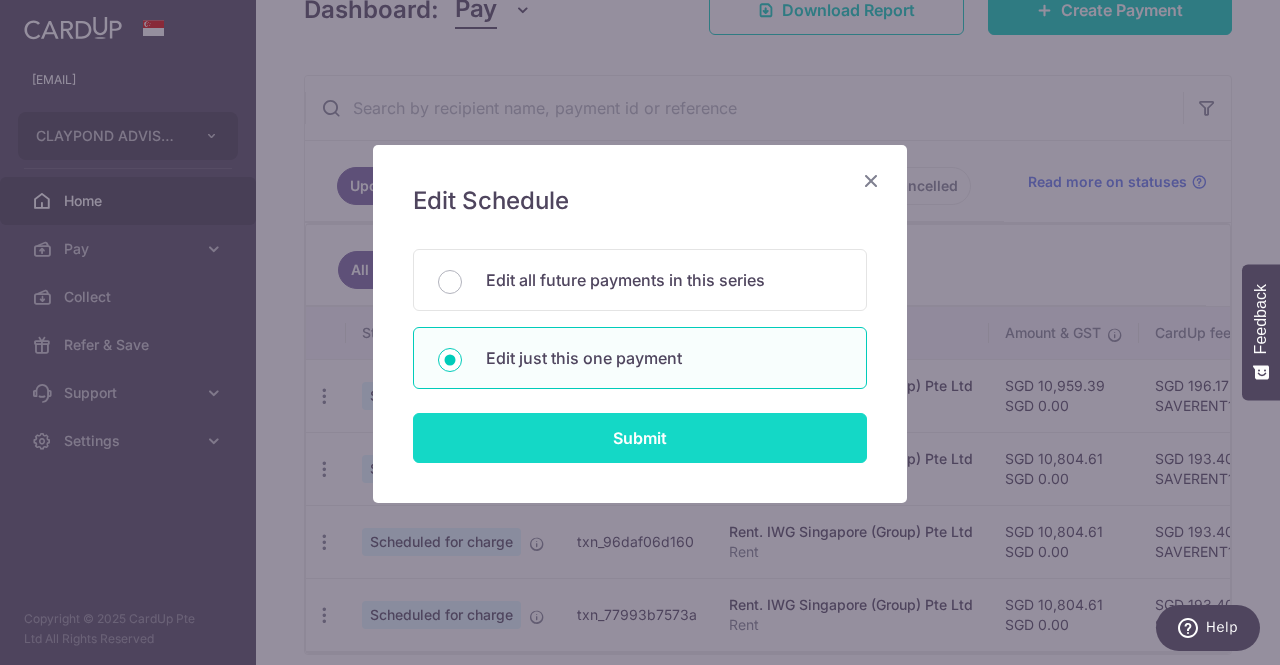 click on "Submit" at bounding box center (640, 438) 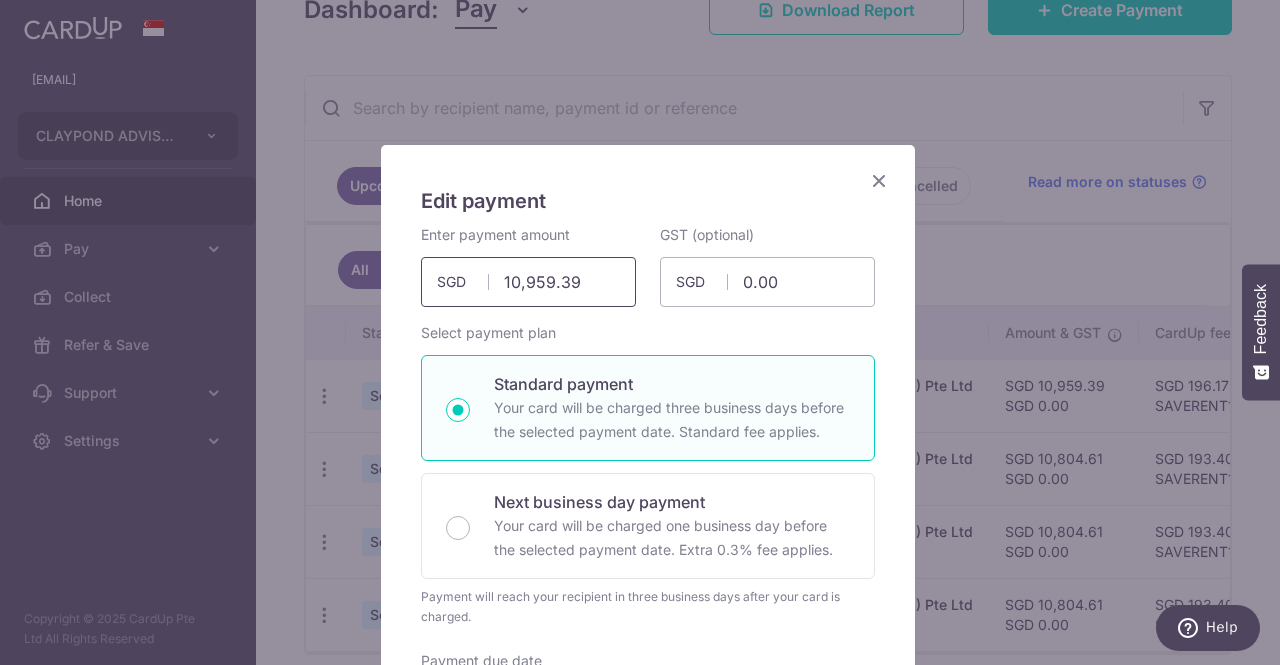 drag, startPoint x: 578, startPoint y: 279, endPoint x: 452, endPoint y: 255, distance: 128.26535 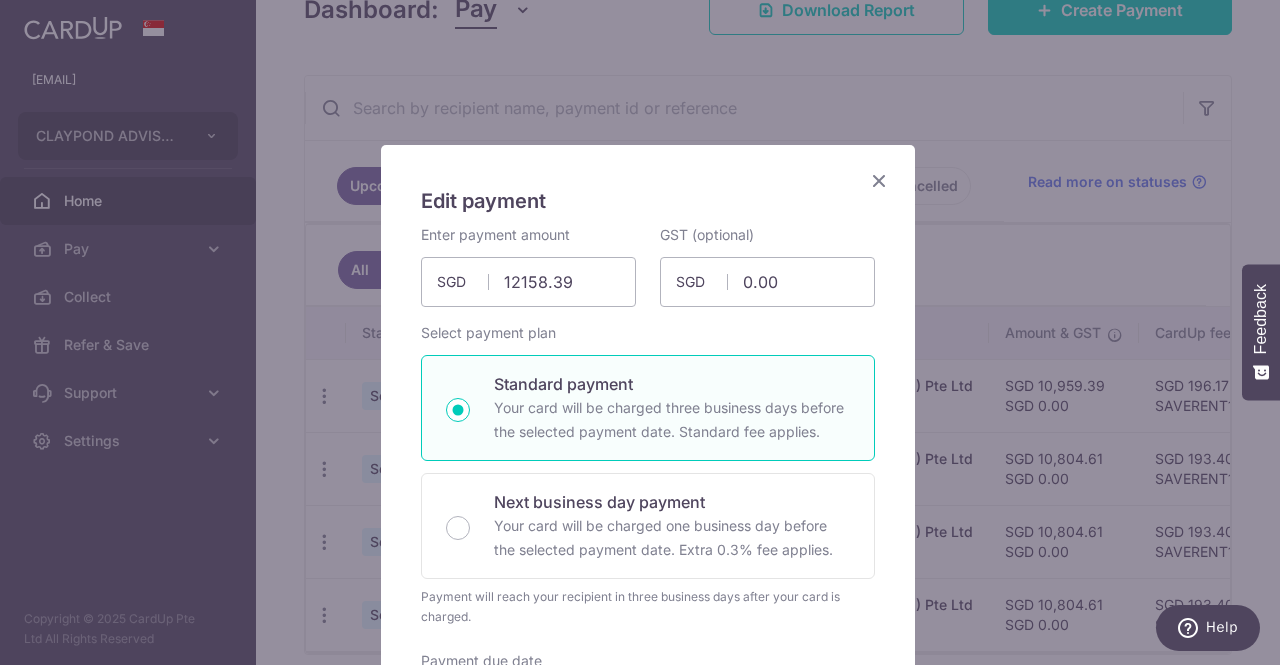 type on "12,158.39" 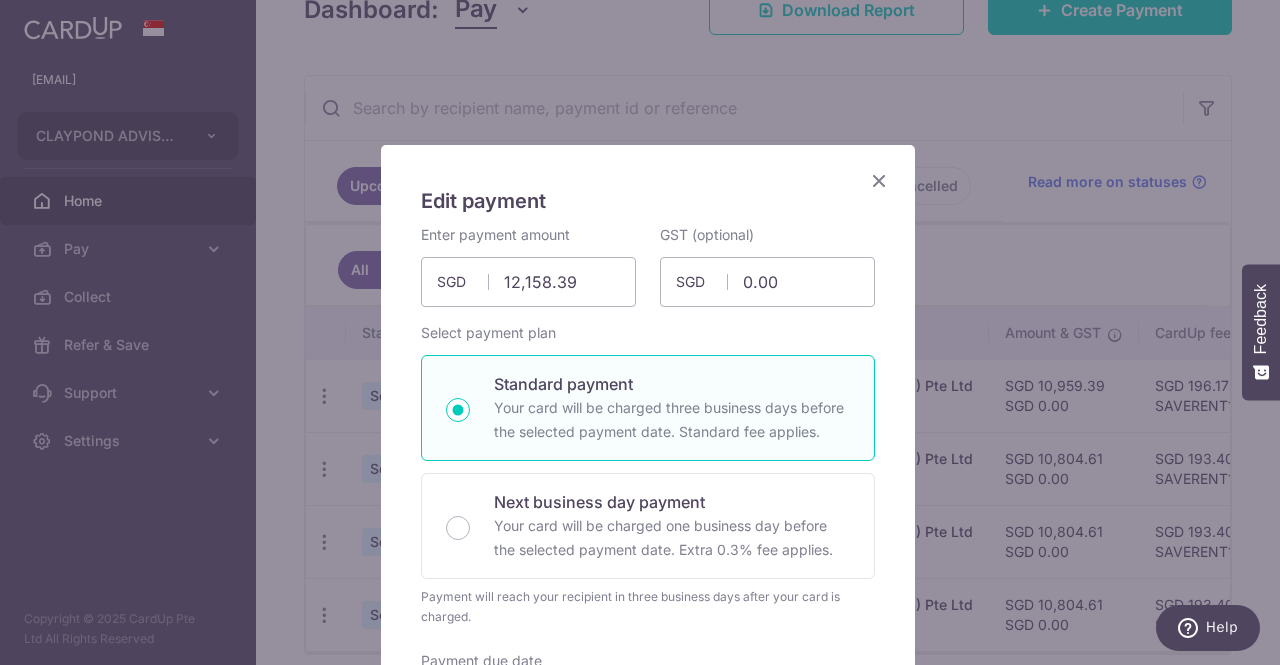 click on "Select payment plan
Standard payment
Your card will be charged three  business days before the selected payment date. Standard fee applies.
Next business day payment
Your card will be charged one business day before the selected payment date. Extra 0.3% fee applies.
Payment will reach your recipient in one business day after your card is charged.
A 0.3% Express fee will be applied." at bounding box center (648, 475) 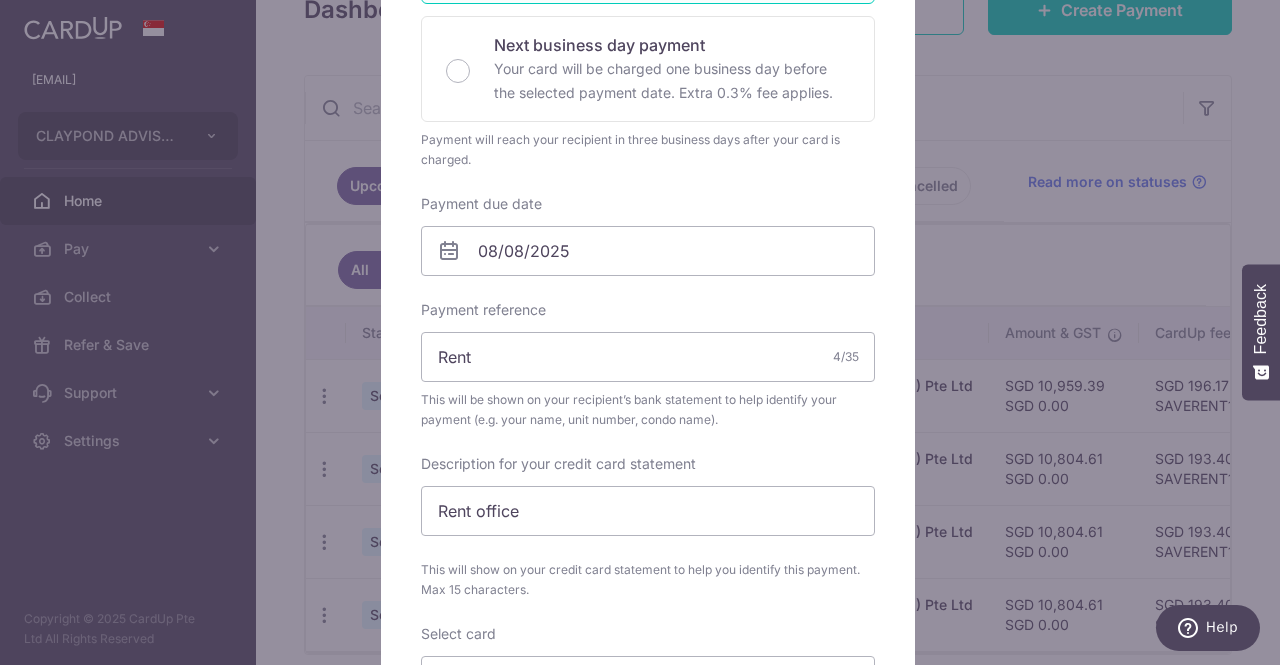 scroll, scrollTop: 458, scrollLeft: 0, axis: vertical 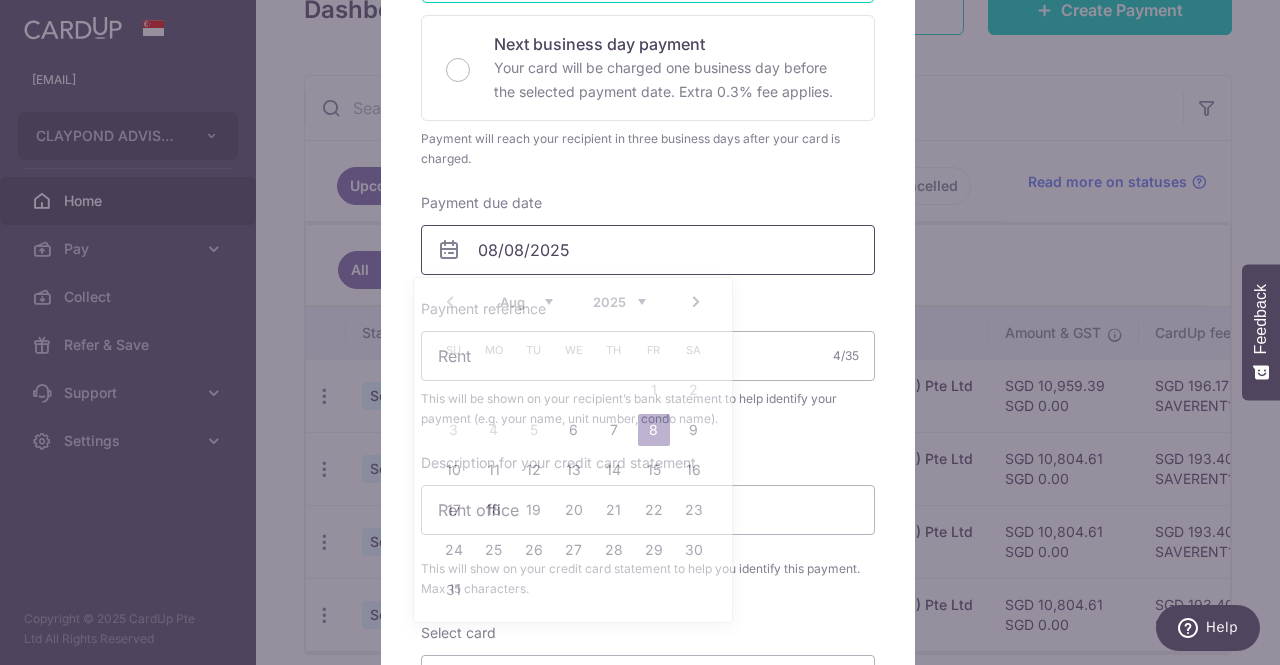 click on "08/08/2025" at bounding box center (648, 250) 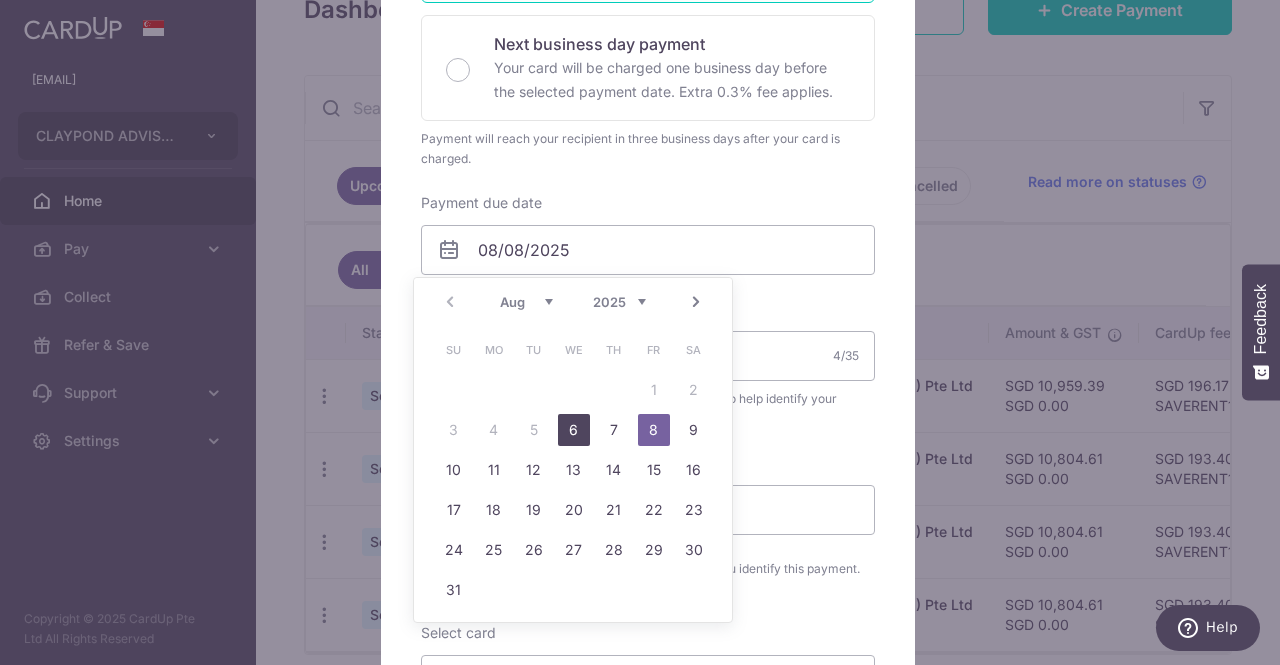 click on "6" at bounding box center [574, 430] 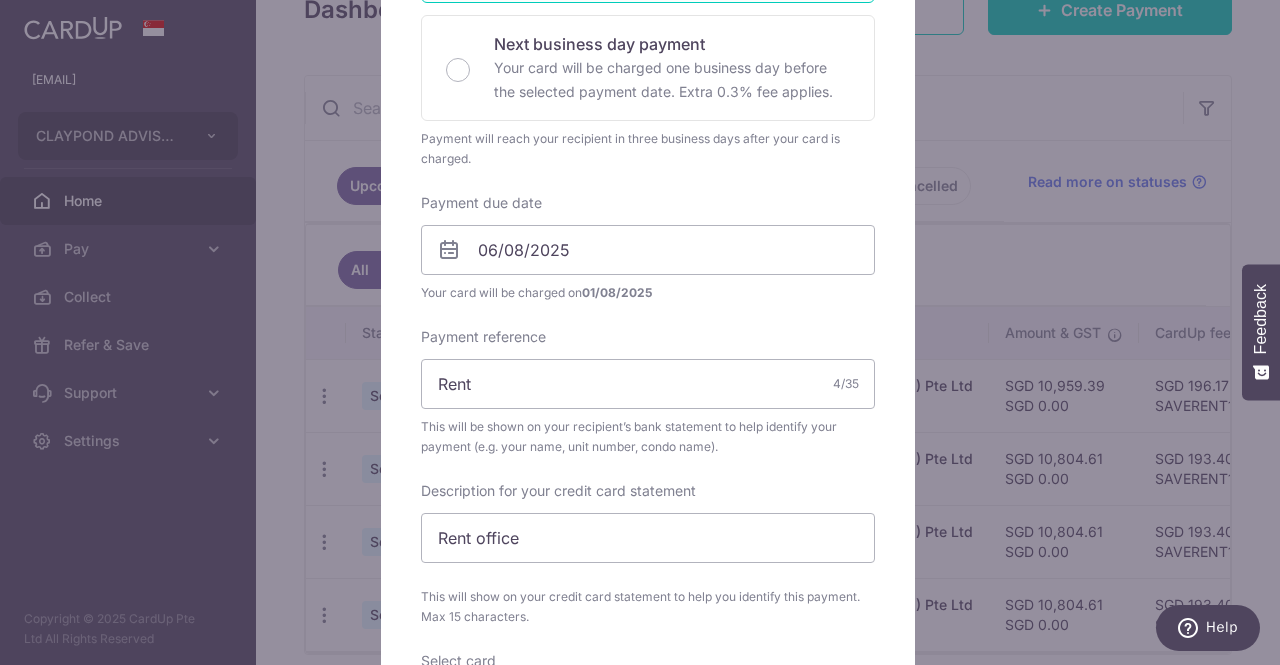 click on "Payment reference
Rent
4/35
This will be shown on your recipient’s bank statement to help identify your payment (e.g. your name, unit number, condo name)." at bounding box center [648, 392] 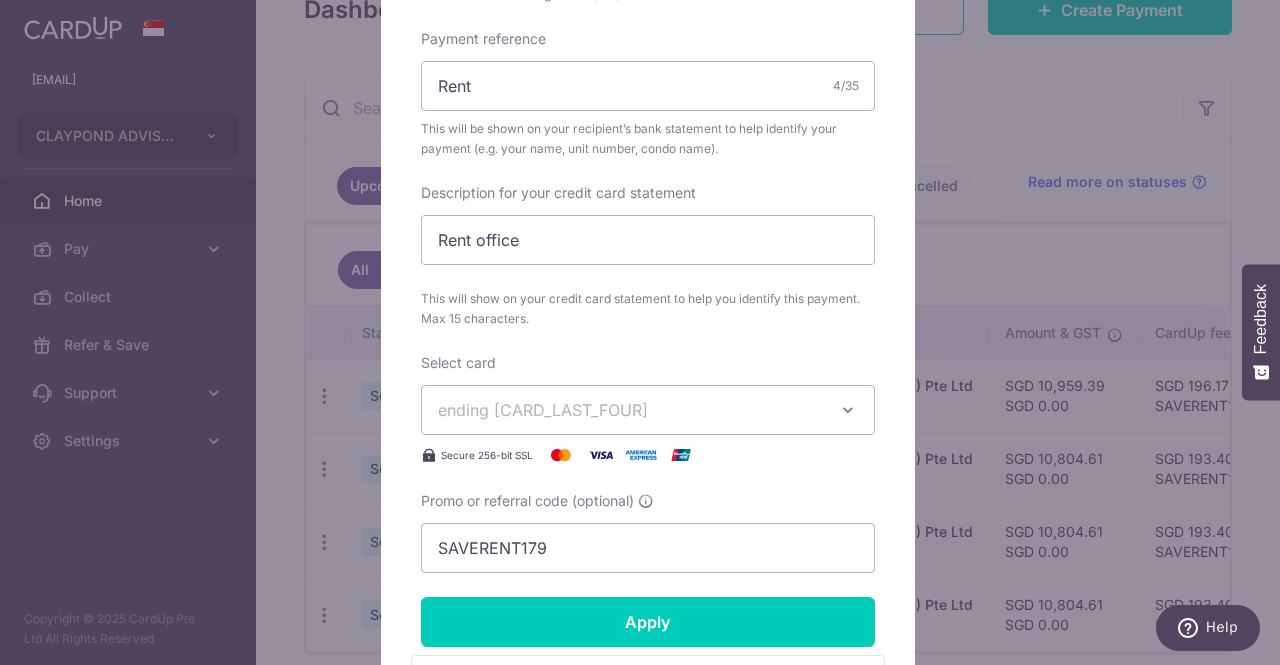 scroll, scrollTop: 757, scrollLeft: 0, axis: vertical 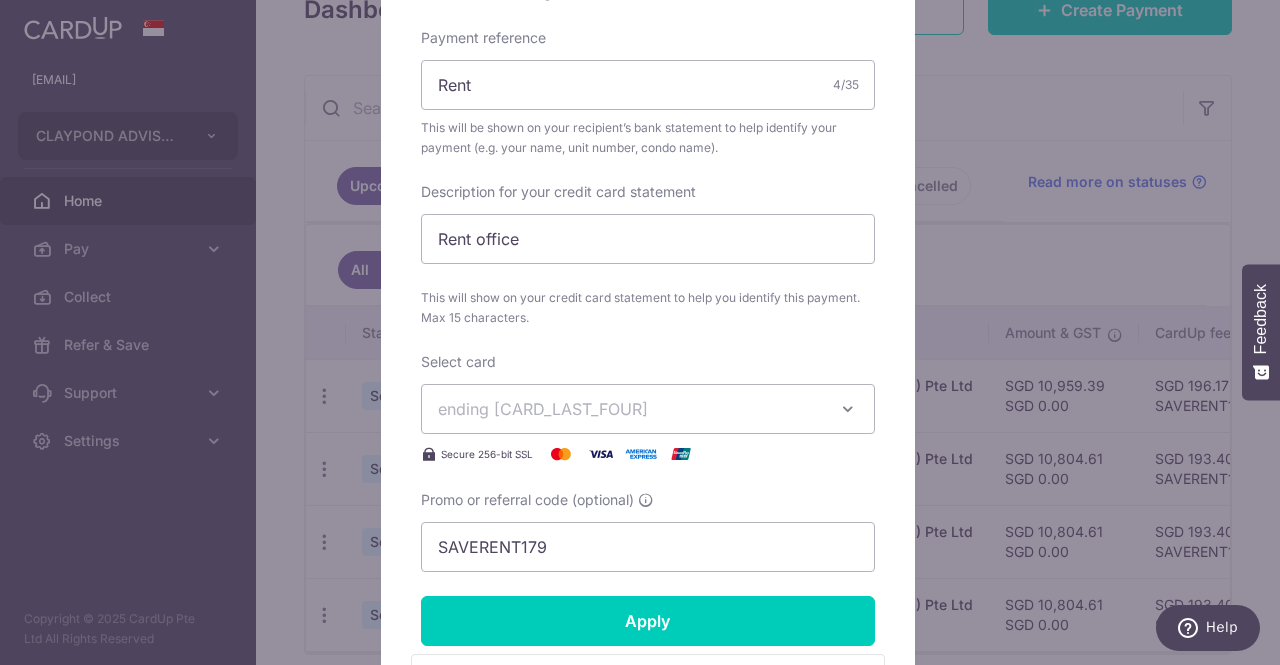 click on "ending 0060" at bounding box center [630, 409] 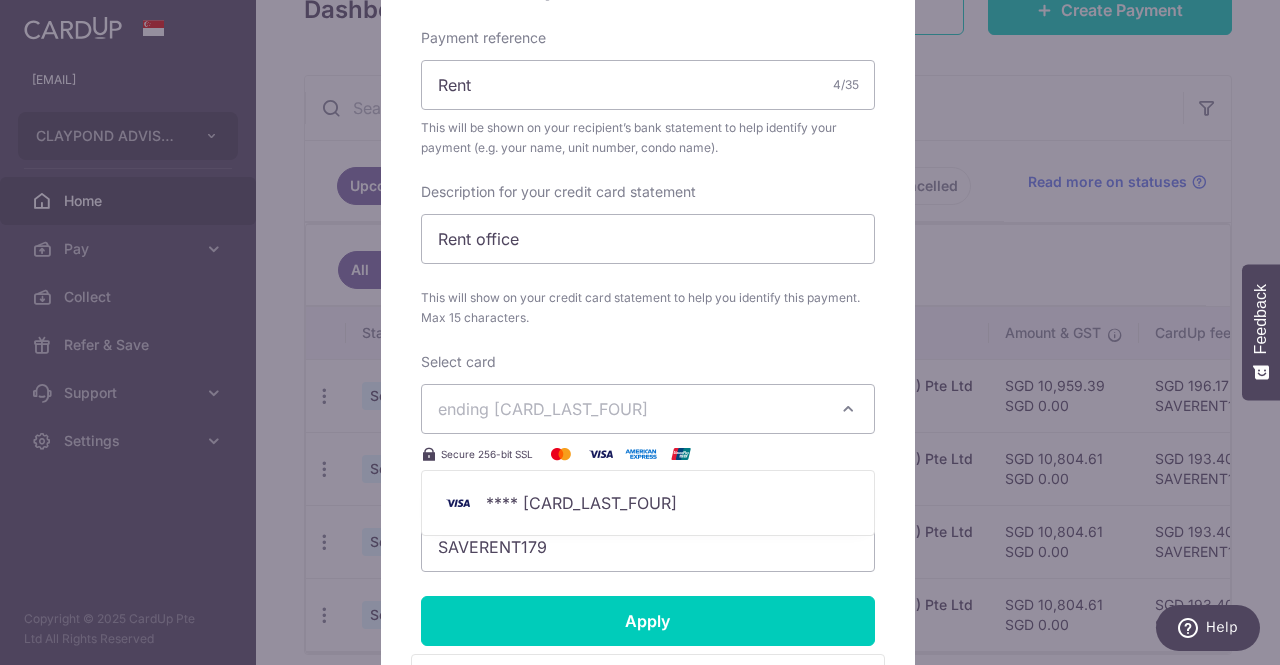 click on "ending 0060" at bounding box center [630, 409] 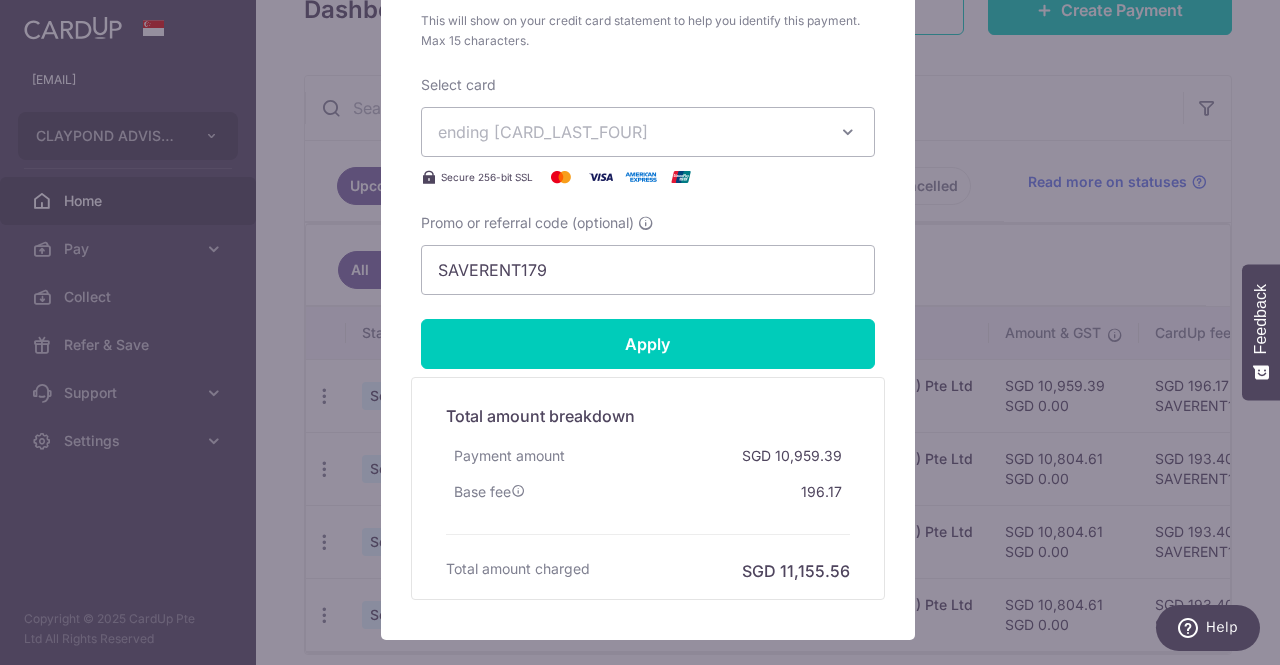 scroll, scrollTop: 1033, scrollLeft: 0, axis: vertical 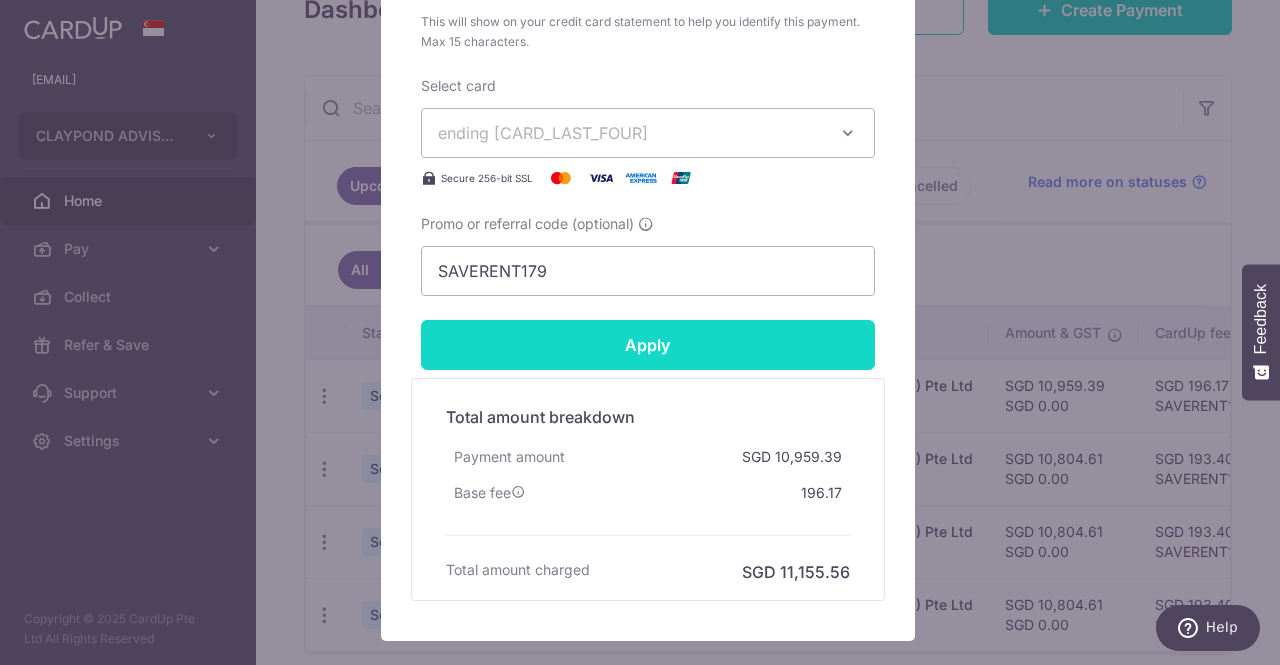 click on "Apply" at bounding box center (648, 345) 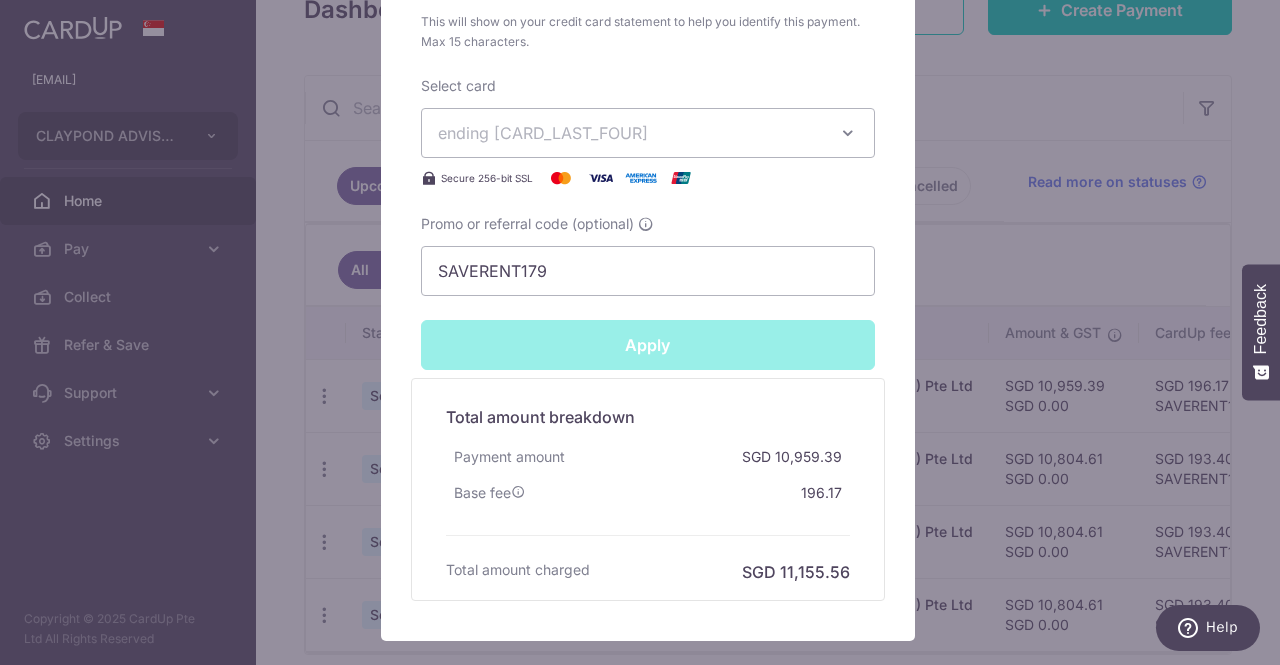 type on "Successfully Applied" 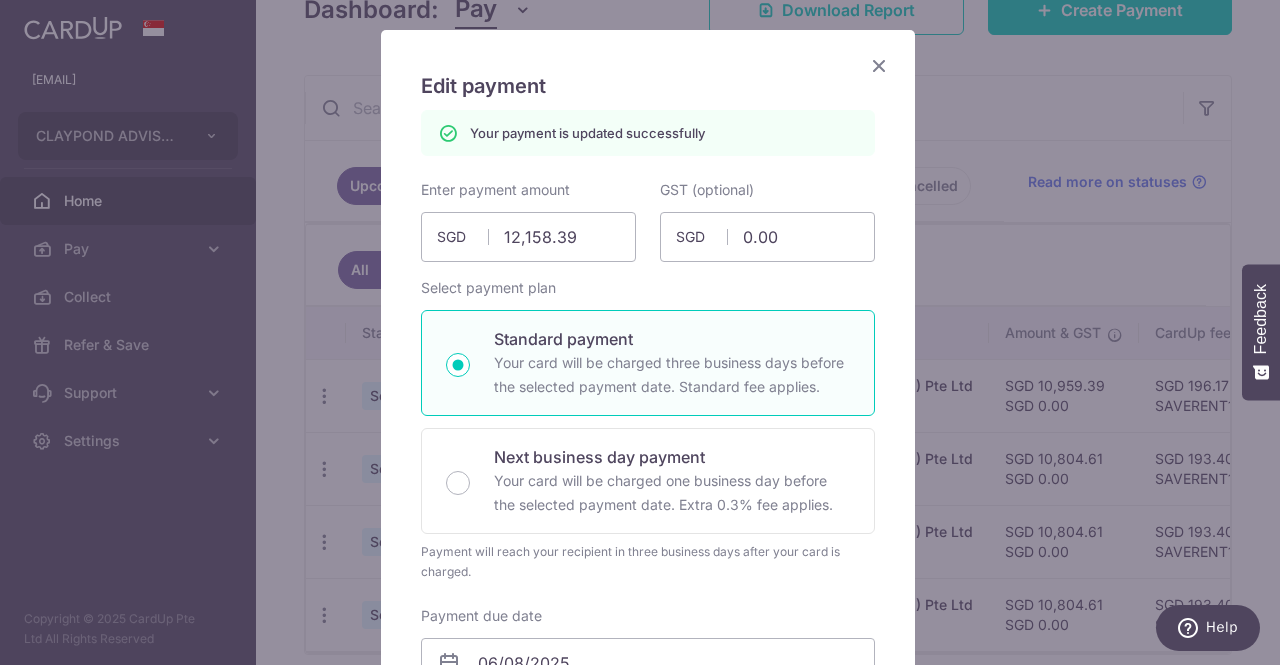 scroll, scrollTop: 0, scrollLeft: 0, axis: both 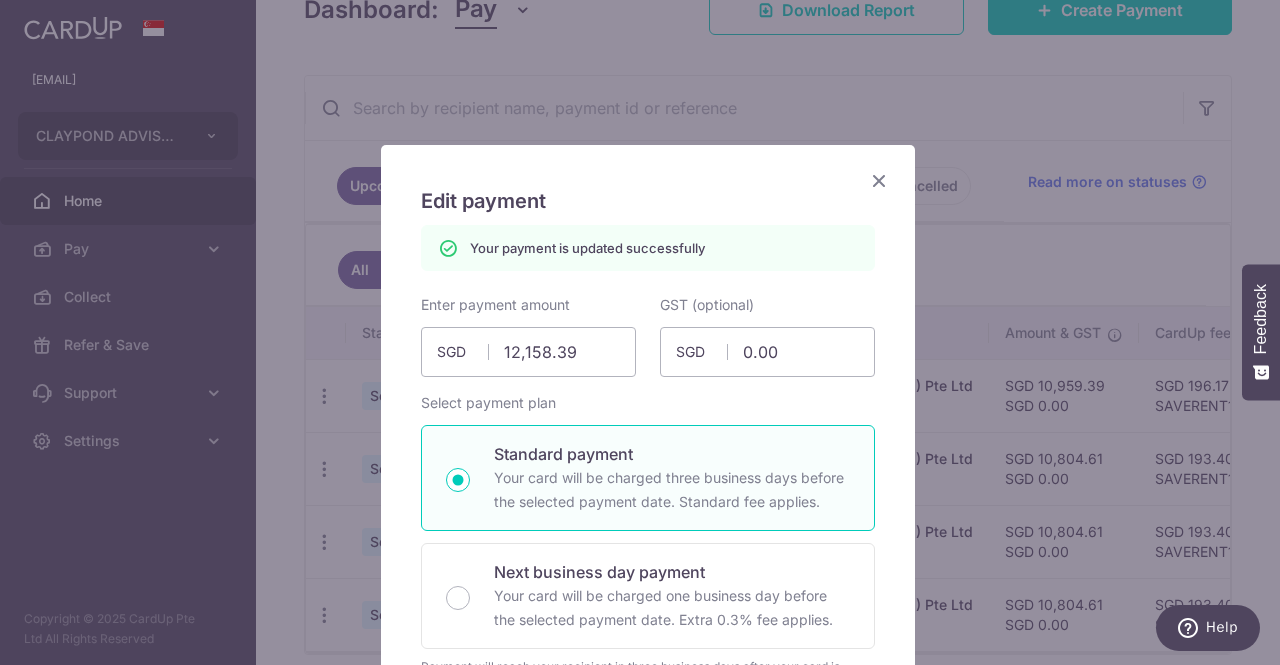click at bounding box center [879, 180] 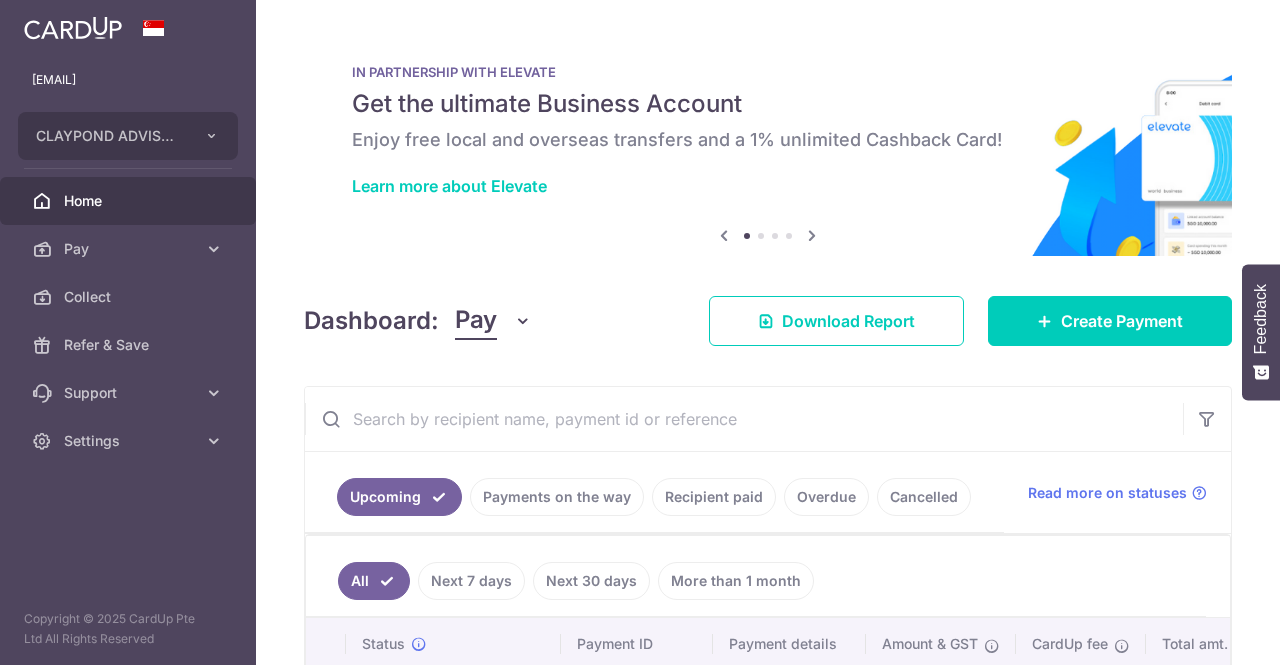 scroll, scrollTop: 0, scrollLeft: 0, axis: both 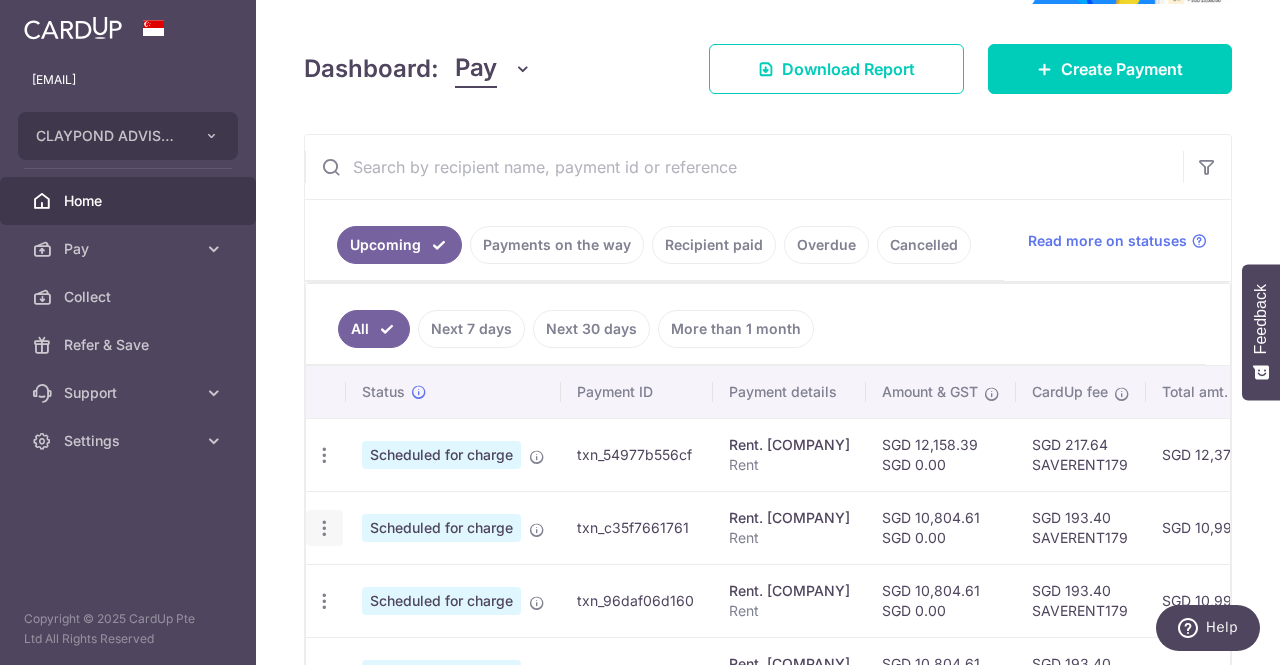 click on "Update payment
Cancel payment" at bounding box center [324, 528] 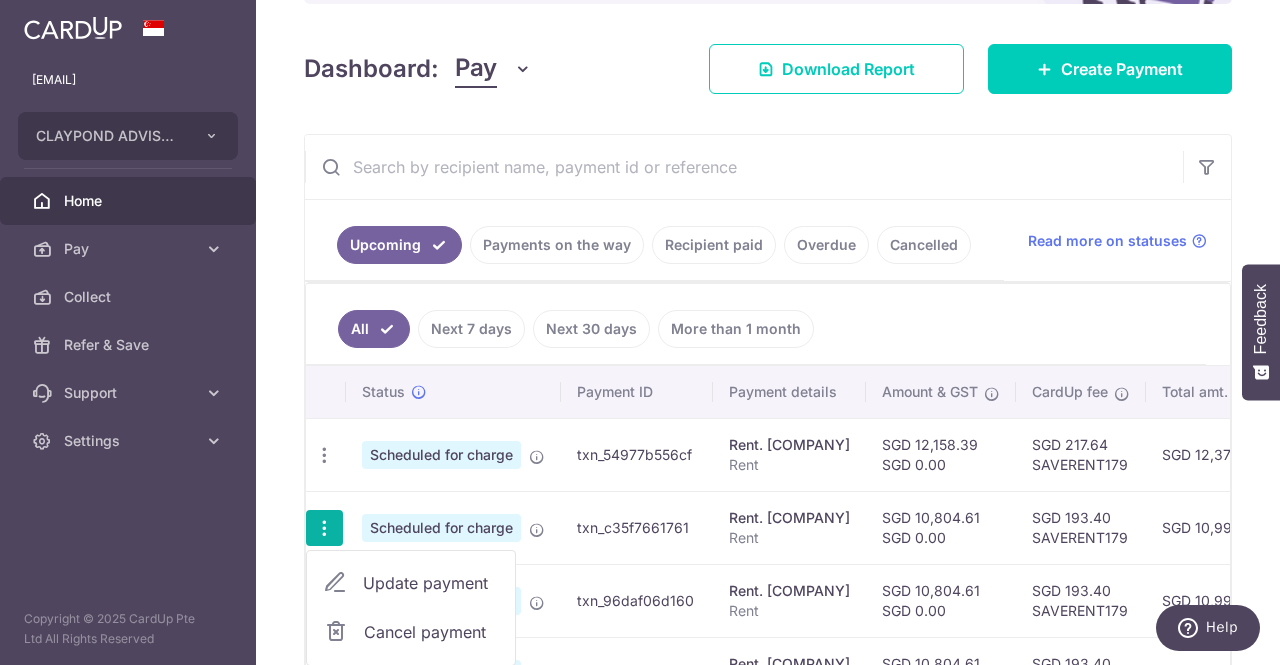click on "Update payment" at bounding box center (431, 583) 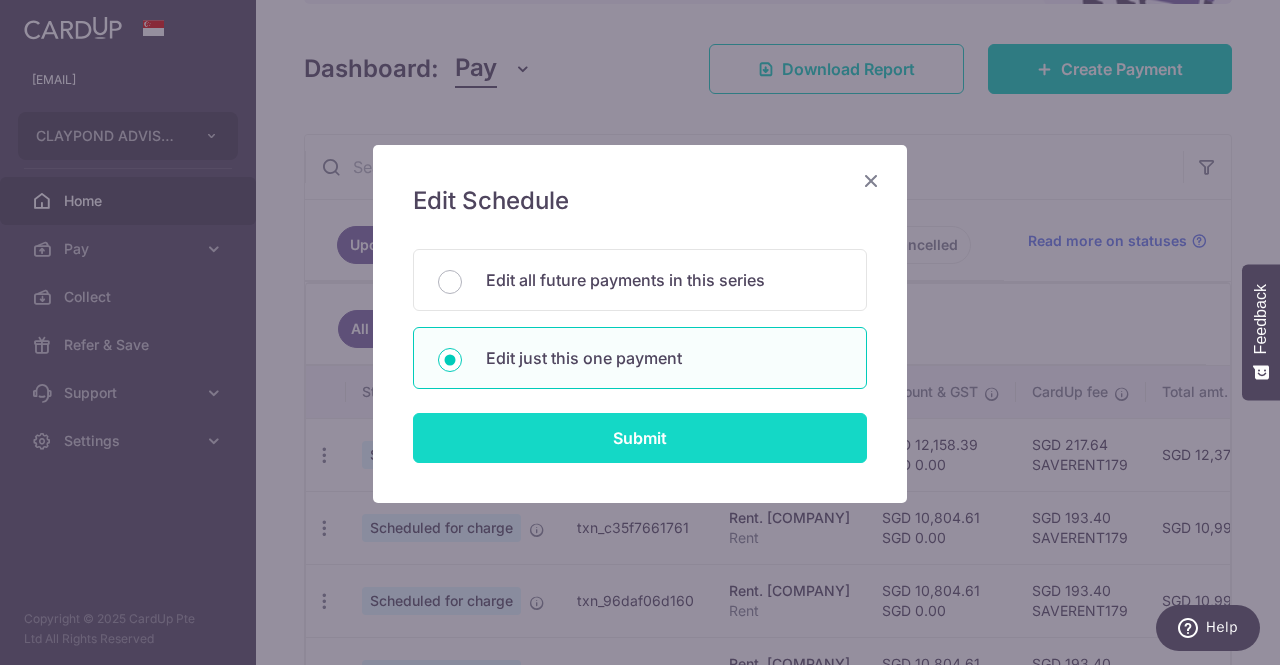 click on "Submit" at bounding box center [640, 438] 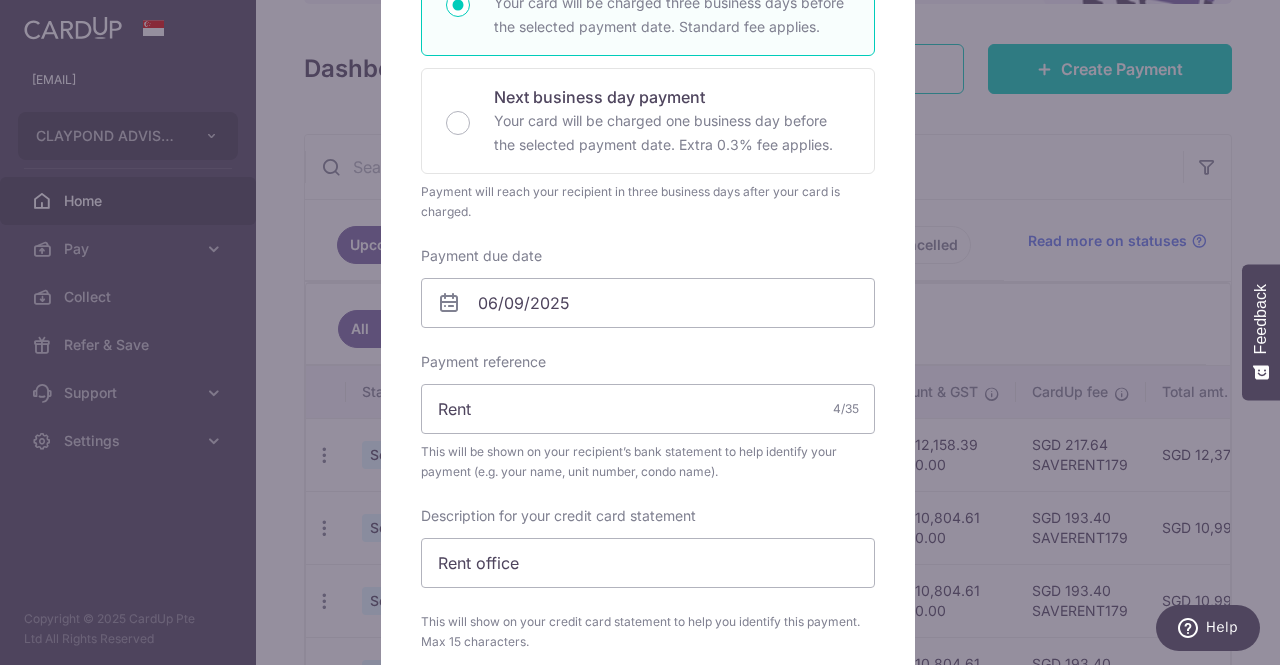 scroll, scrollTop: 408, scrollLeft: 0, axis: vertical 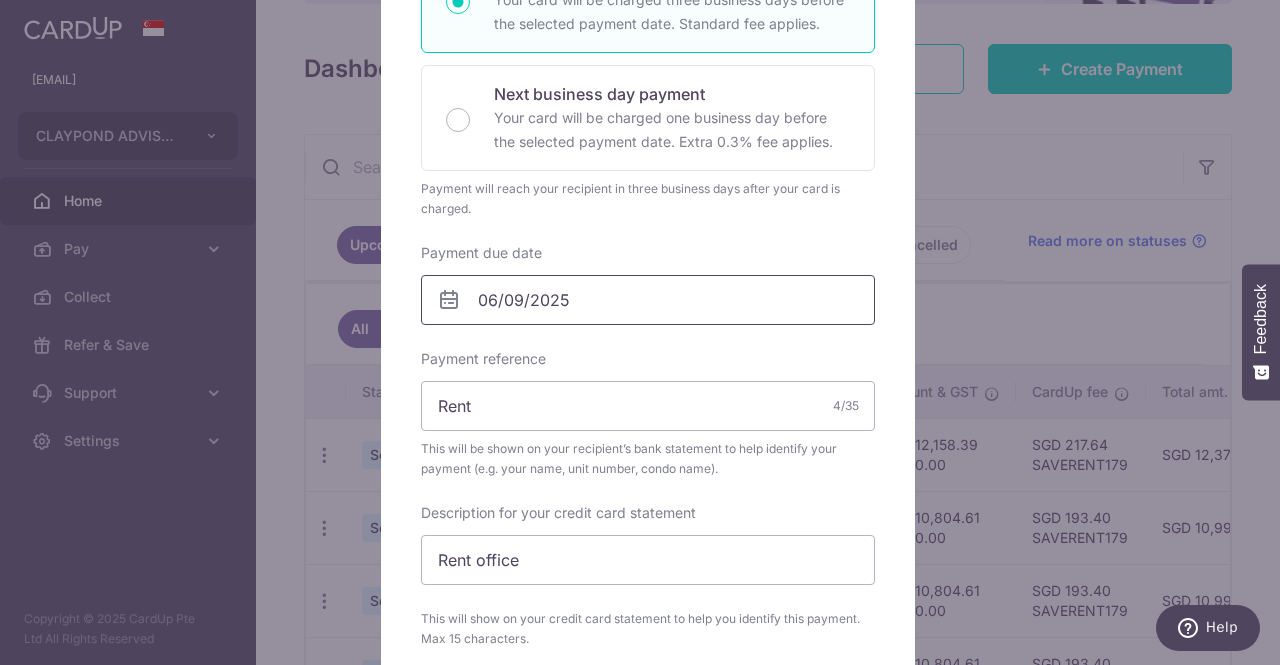 click on "06/09/2025" at bounding box center (648, 300) 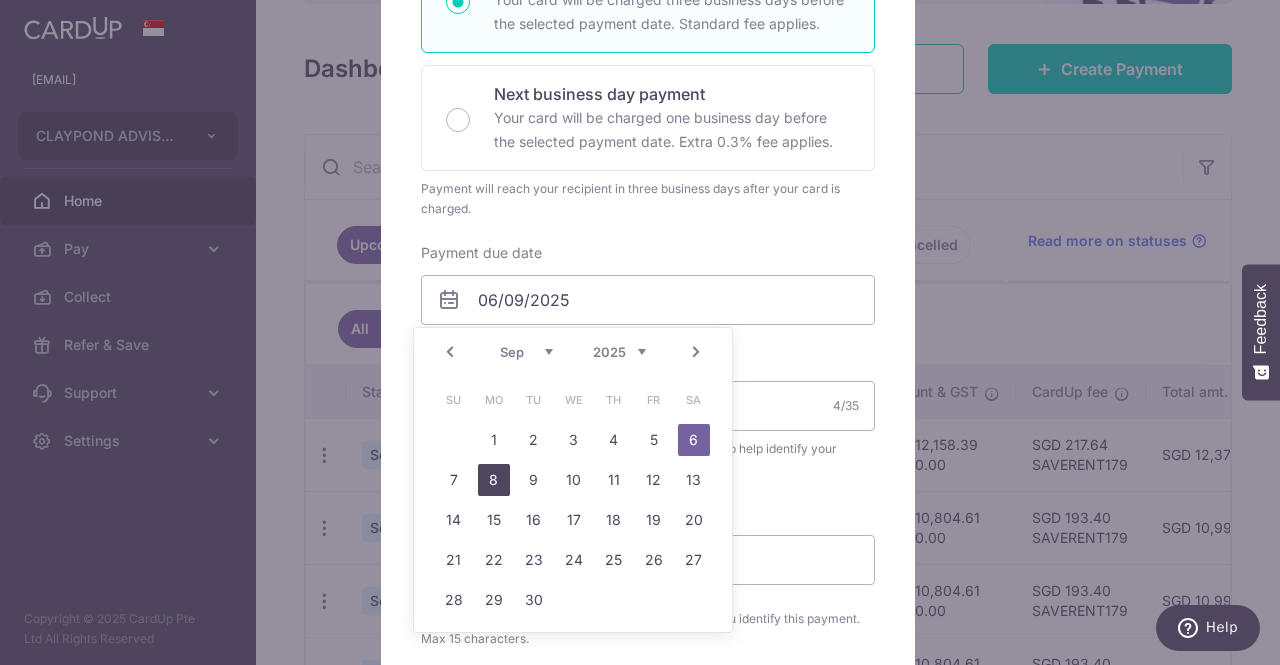click on "8" at bounding box center (494, 480) 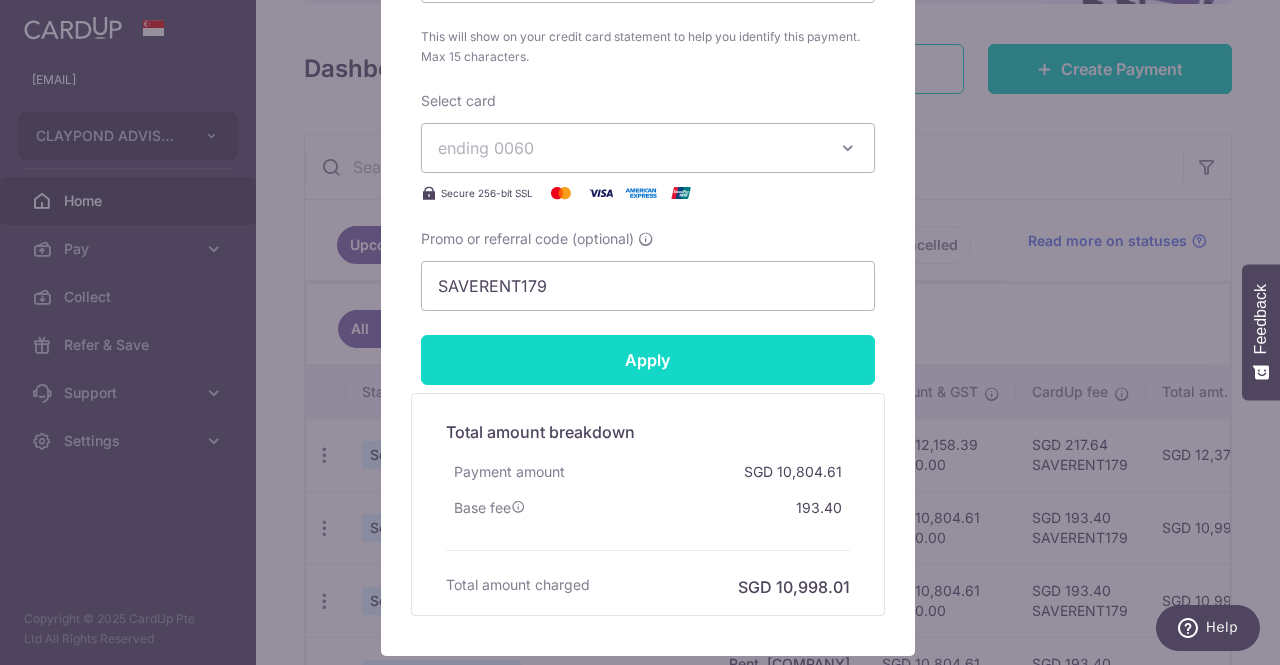 scroll, scrollTop: 1020, scrollLeft: 0, axis: vertical 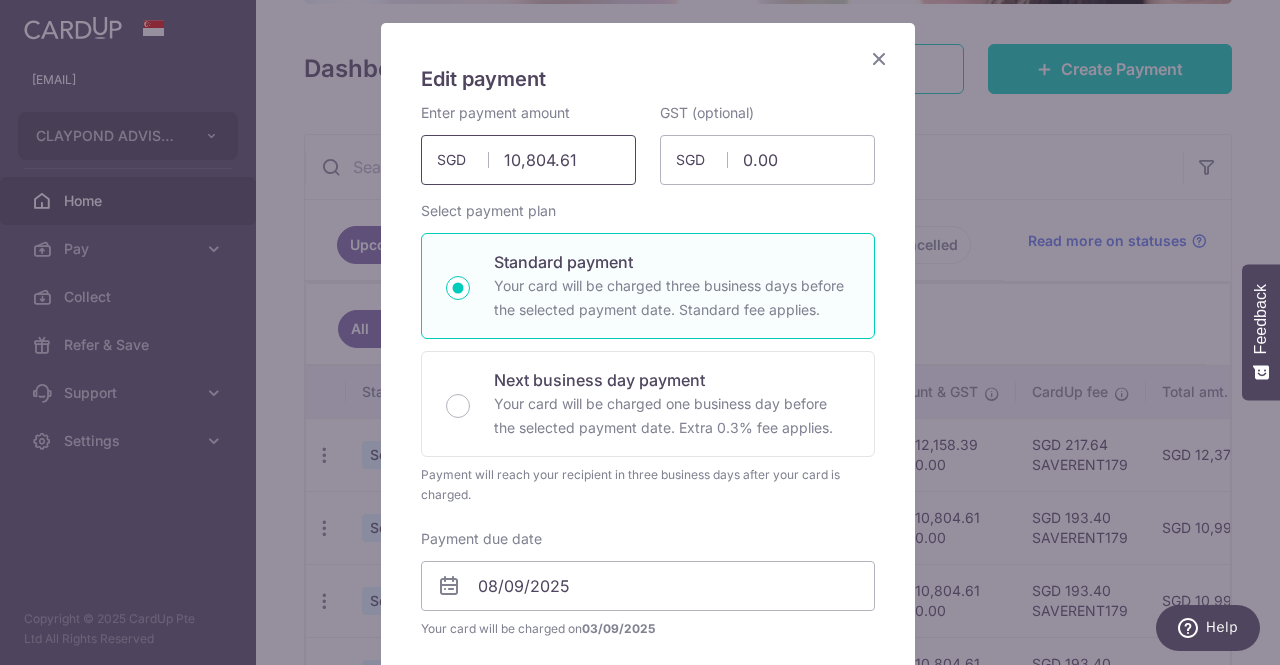 click on "10,804.61" at bounding box center [528, 160] 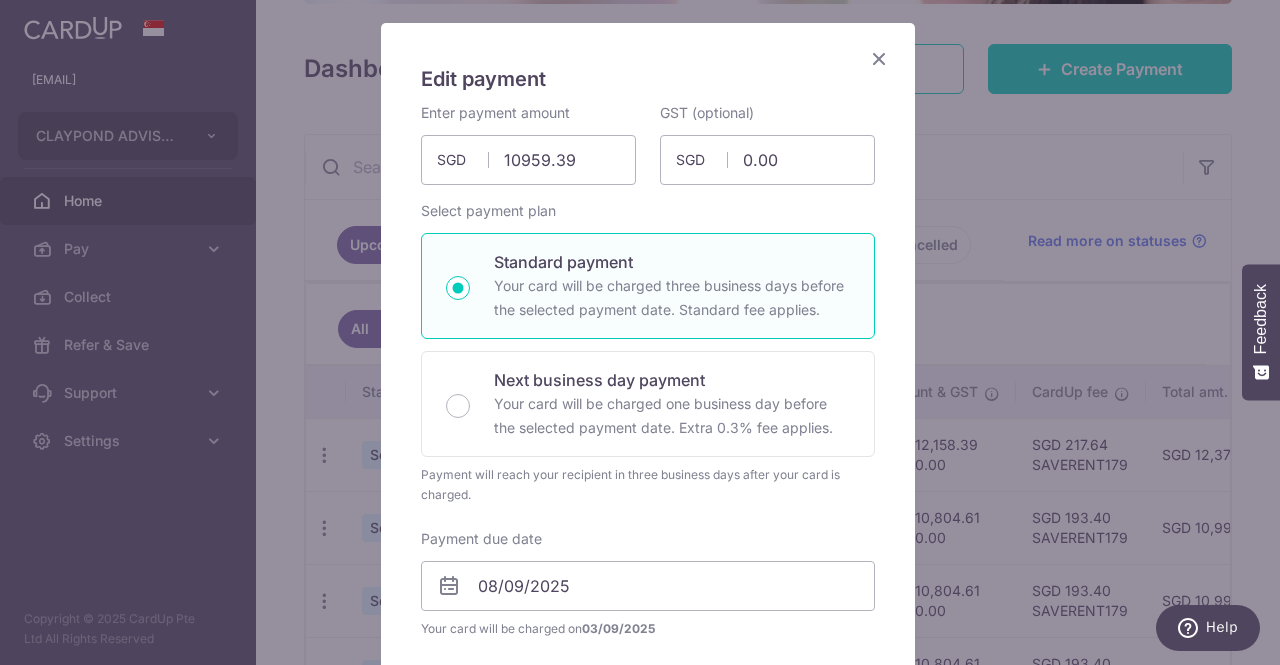 type on "10,959.39" 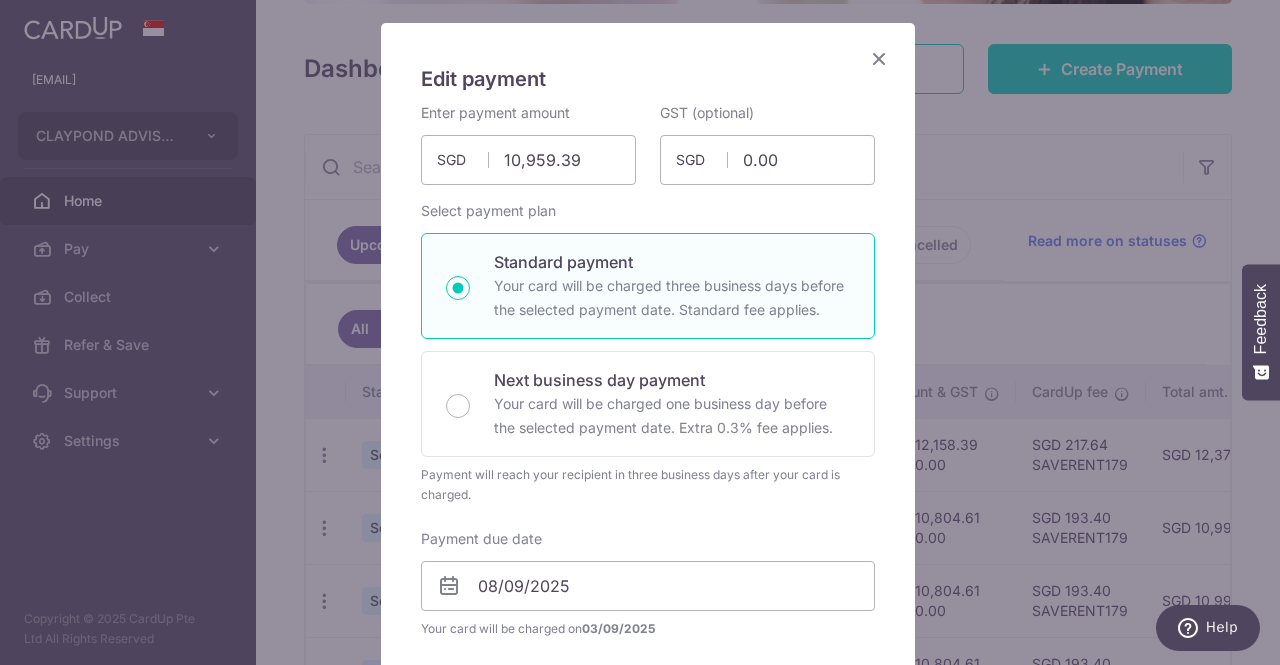click on "Select payment plan
Standard payment
Your card will be charged three  business days before the selected payment date. Standard fee applies.
Next business day payment
Your card will be charged one business day before the selected payment date. Extra 0.3% fee applies.
Payment will reach your recipient in one business day after your card is charged.
A 0.3% Express fee will be applied." at bounding box center (648, 353) 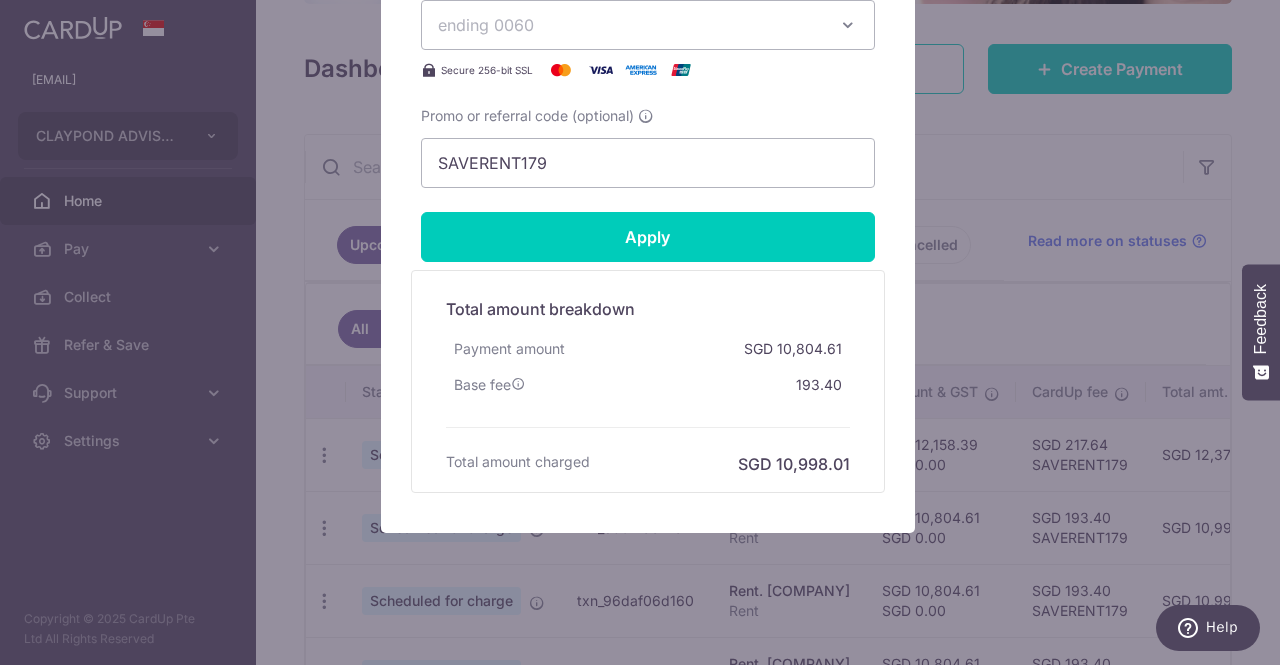 scroll, scrollTop: 1149, scrollLeft: 0, axis: vertical 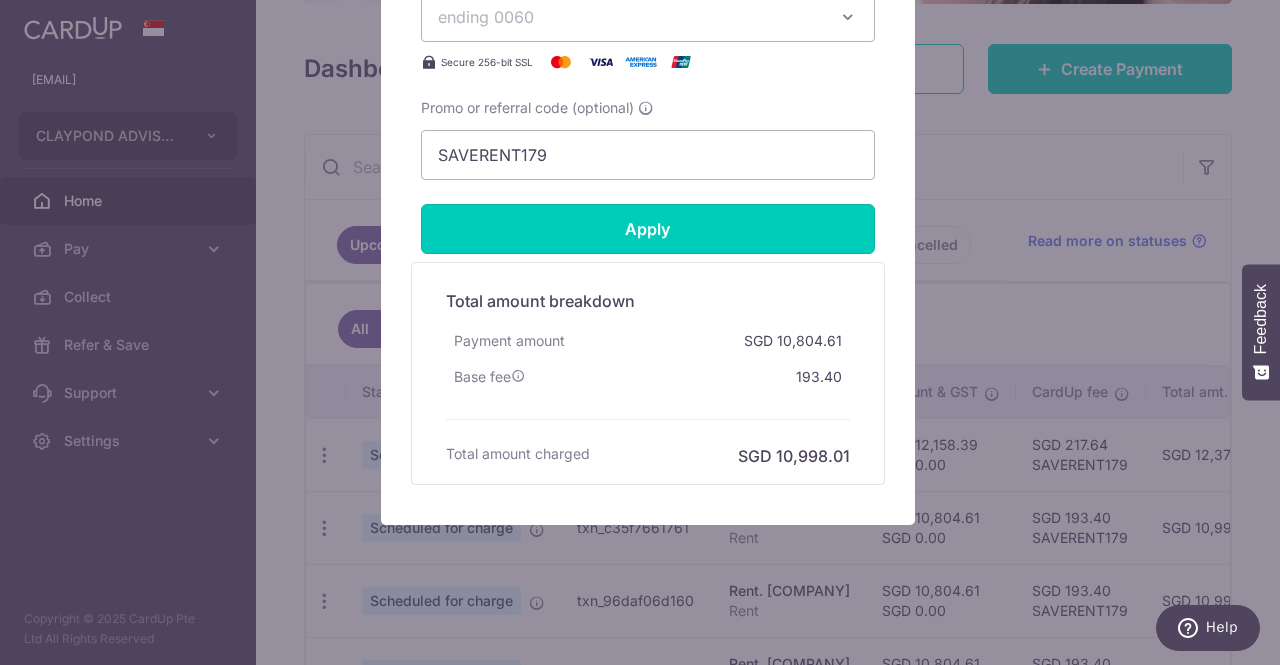 click on "Apply" at bounding box center (648, 229) 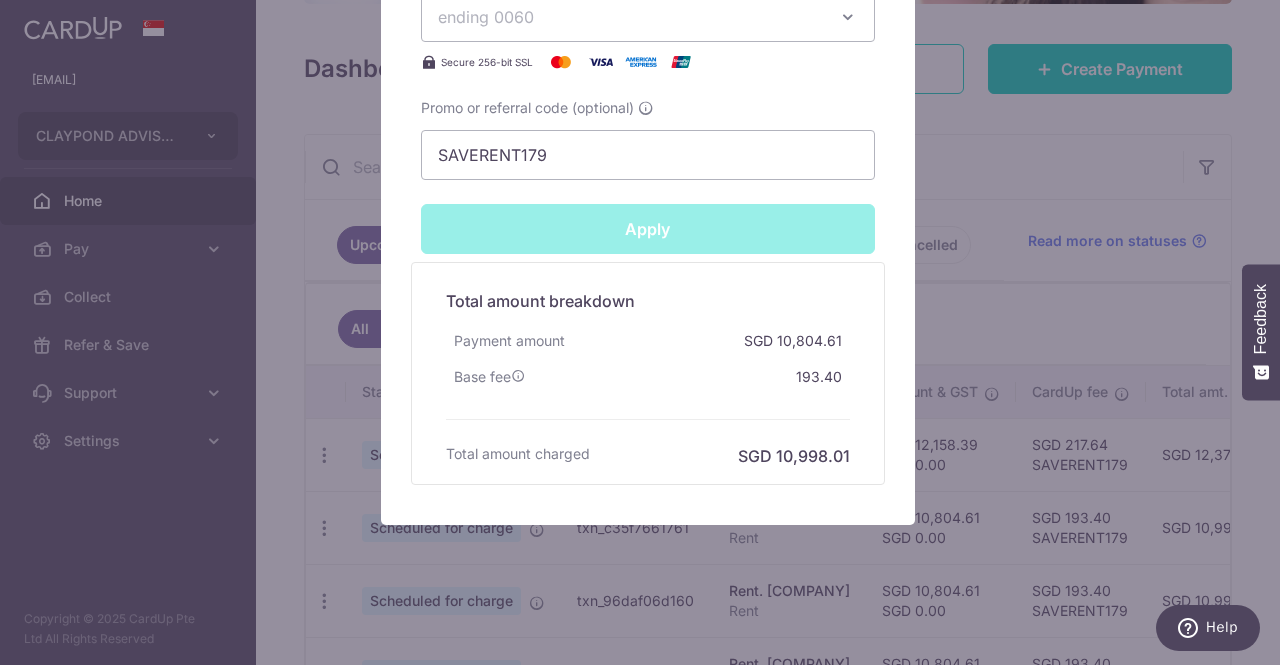 type on "Successfully Applied" 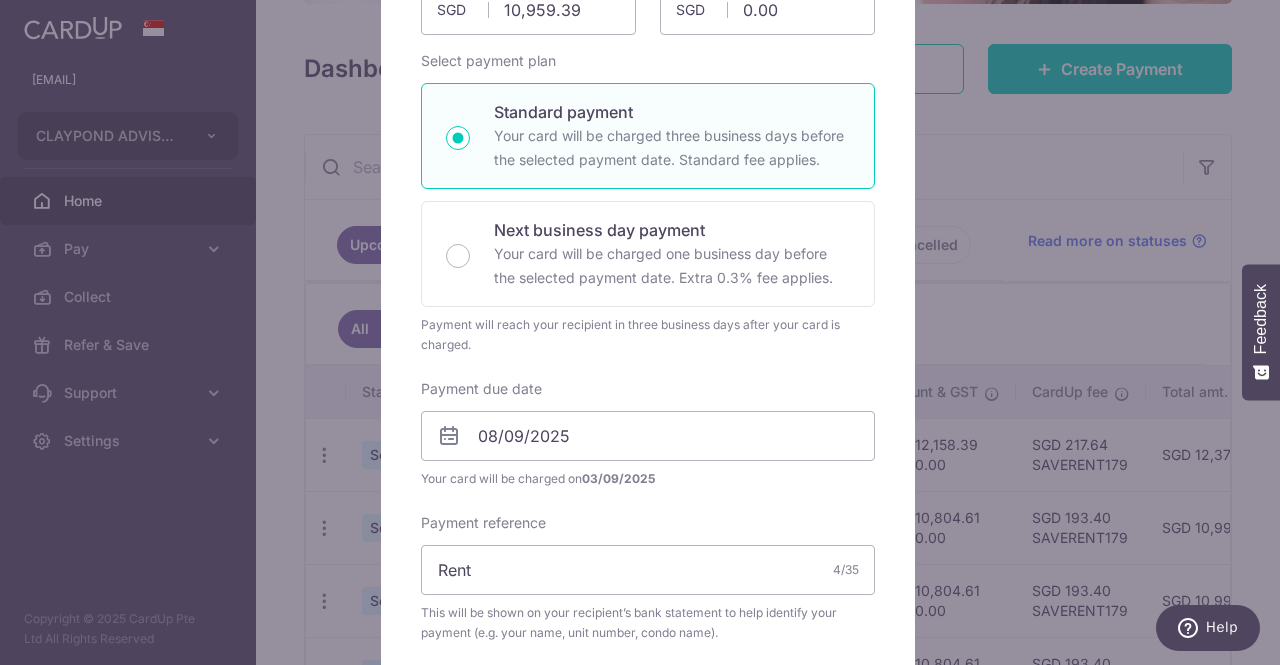 scroll, scrollTop: 0, scrollLeft: 0, axis: both 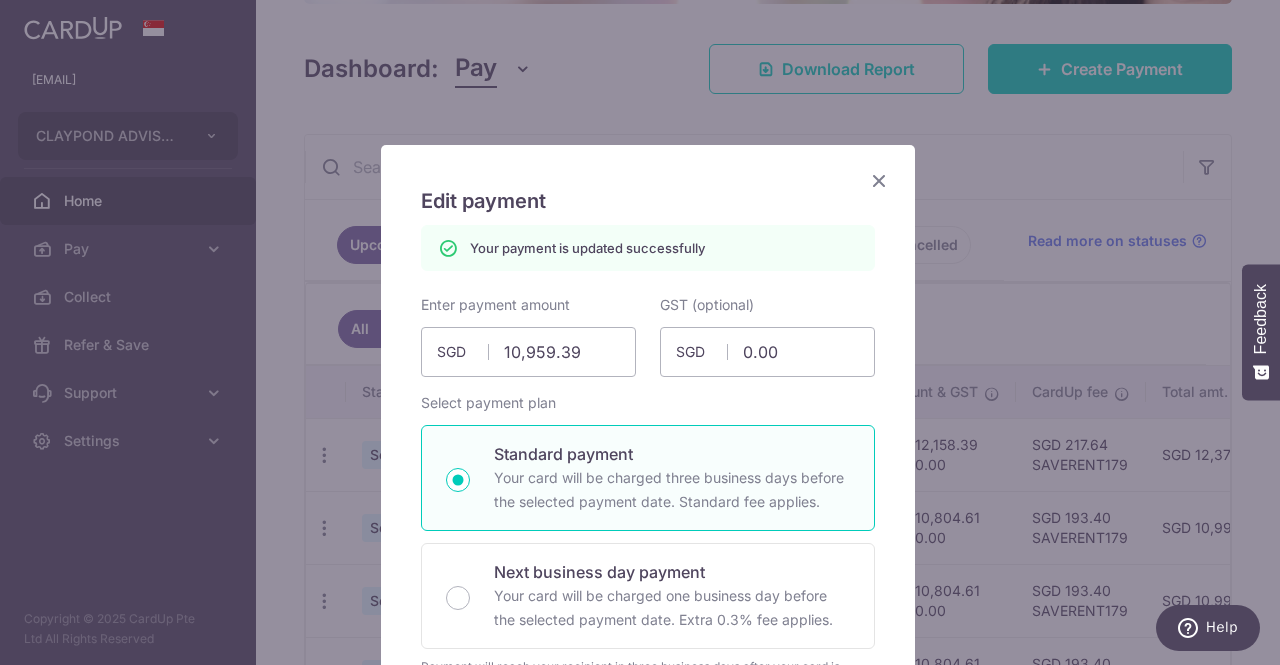 click at bounding box center (879, 180) 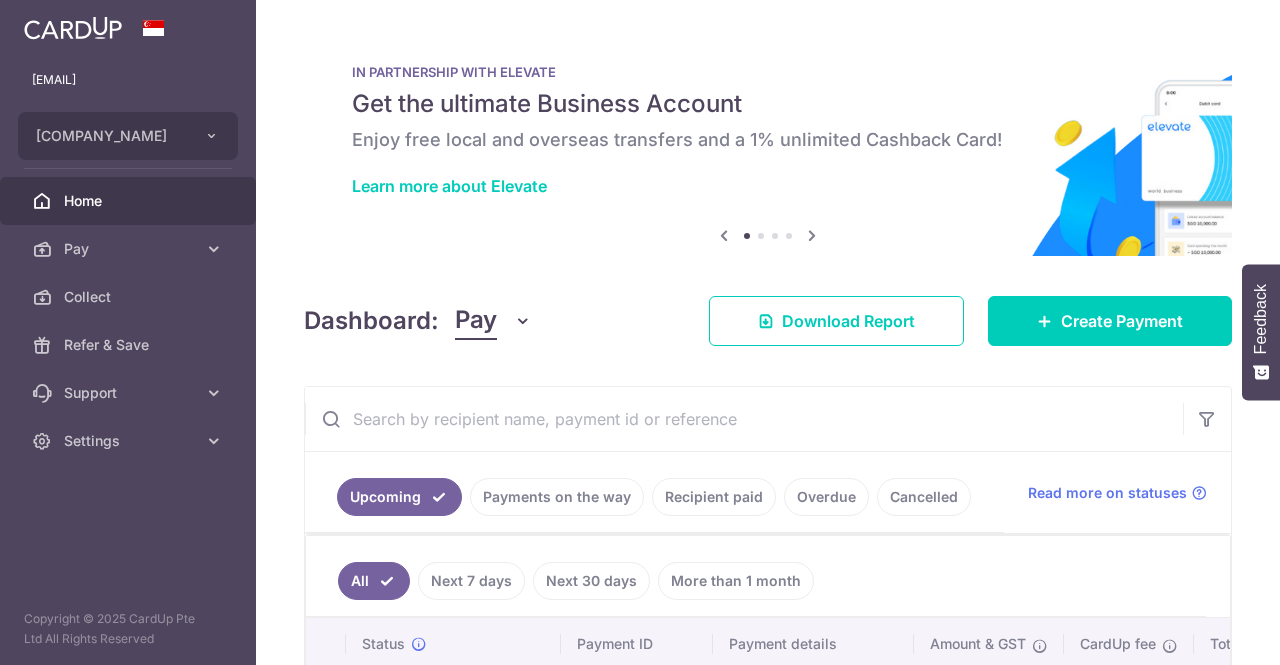 scroll, scrollTop: 0, scrollLeft: 0, axis: both 